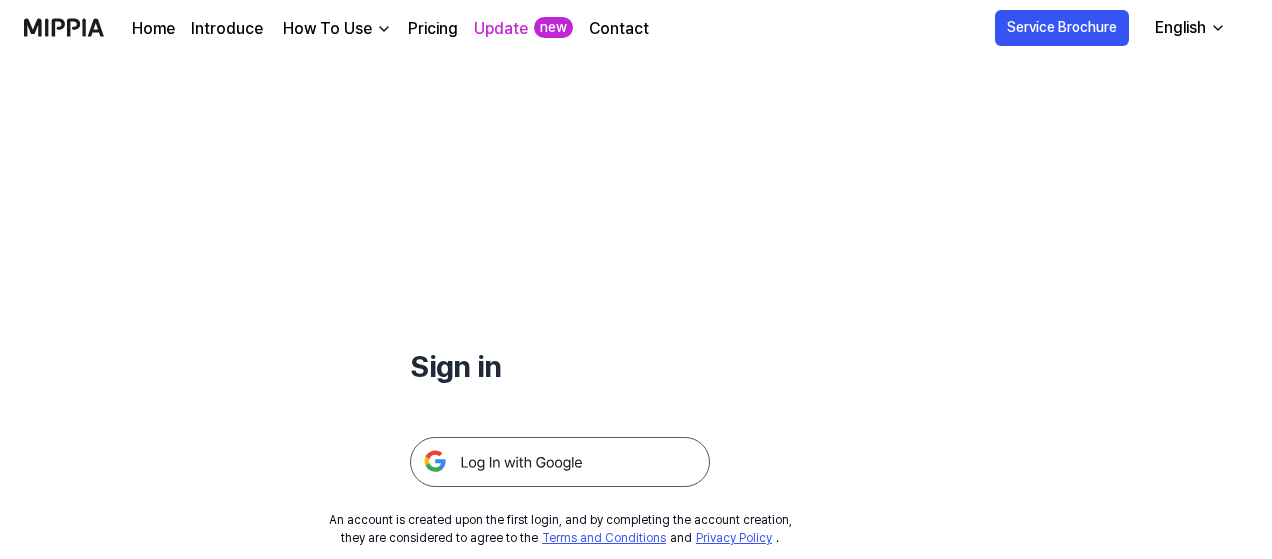 scroll, scrollTop: 0, scrollLeft: 0, axis: both 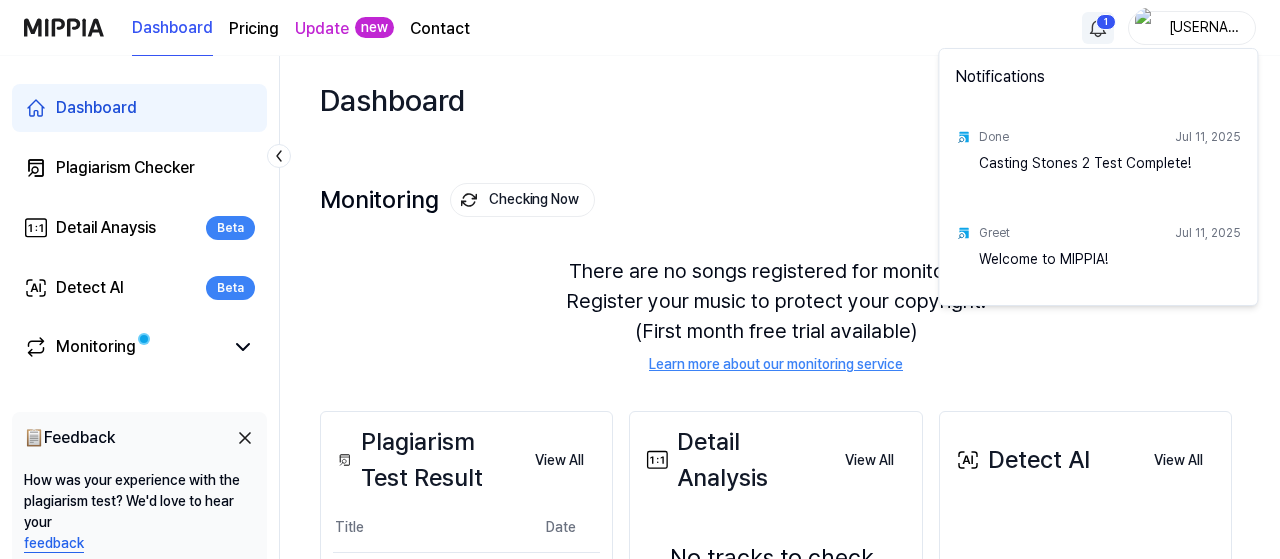 click on "Dashboard Pricing Update new Contact 1 BlessedRBelievers Dashboard Plagiarism Checker Detail Anaysis Beta Detect AI Beta Monitoring 📋  Feedback How was your experience with the plagiarism test? We'd love to hear your  feedback Free plan Plagiarism check available. Get started Dashboard Start New Test Monitoring Checking Now View All Monitoring There are no songs registered for monitoring.
Register your music to protect your copyright.
(First month free trial available) Learn more about our monitoring service Plagiarism Test Result View All Plagiarism Test Result Title Date Casting Stones 2 Open Jul 11, 2025 View All Detail Analysis View All Detail Analysis No tracks to check.
Try a plagiarism check before releasing your album. Detail Analysis View All Detect AI View All Detect AI No tracks uploaded.
Add a track to receive new detection results. Detect AI View All Notifications Done Jul 11, 2025 Casting Stones 2 Test Complete! Greet Jul 11, 2025 Welcome to MIPPIA!" at bounding box center [640, 279] 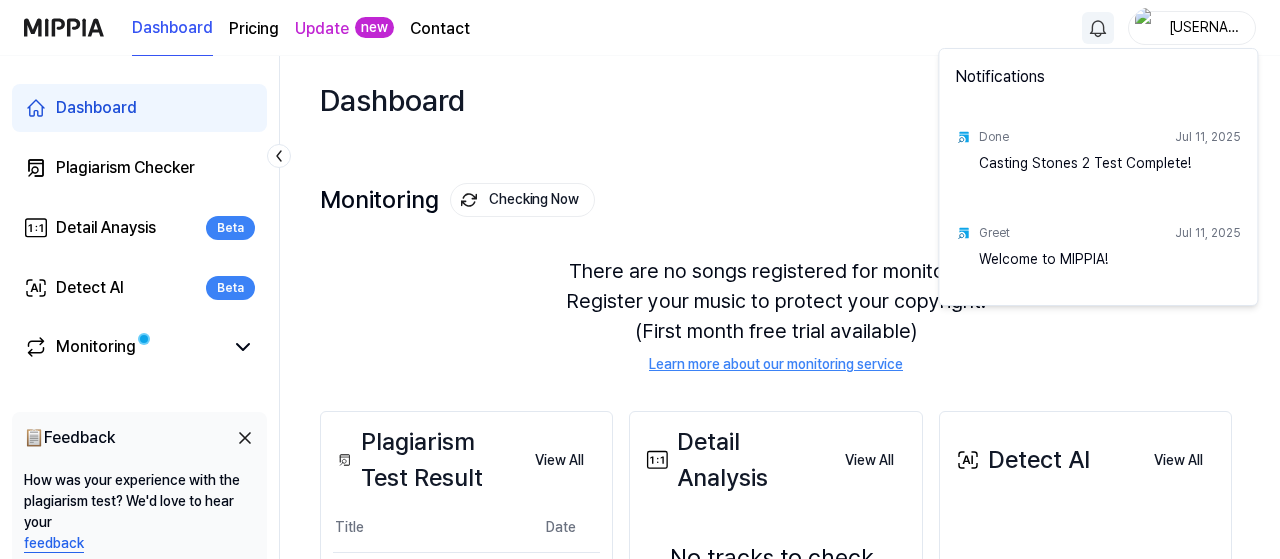 click on "Dashboard Pricing Update new Contact BlessedRBelievers Dashboard Plagiarism Checker Detail Anaysis Beta Detect AI Beta Monitoring 📋  Feedback How was your experience with the plagiarism test? We'd love to hear your  feedback Free plan Plagiarism check available. Get started Dashboard Start New Test Monitoring Checking Now View All Monitoring There are no songs registered for monitoring.
Register your music to protect your copyright.
(First month free trial available) Learn more about our monitoring service Plagiarism Test Result View All Plagiarism Test Result Title Date Casting Stones 2 Open Jul 11, 2025 View All Detail Analysis View All Detail Analysis No tracks to check.
Try a plagiarism check before releasing your album. Detail Analysis View All Detect AI View All Detect AI No tracks uploaded.
Add a track to receive new detection results. Detect AI View All Notifications Done Jul 11, 2025 Casting Stones 2 Test Complete! Greet Jul 11, 2025 Welcome to MIPPIA!" at bounding box center (640, 279) 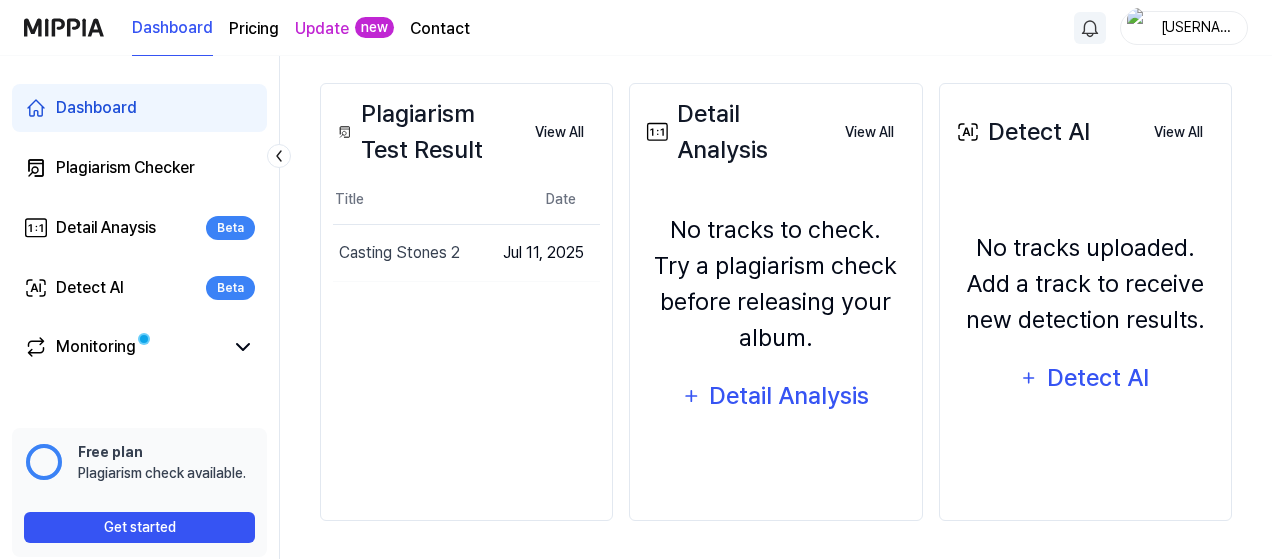 scroll, scrollTop: 0, scrollLeft: 0, axis: both 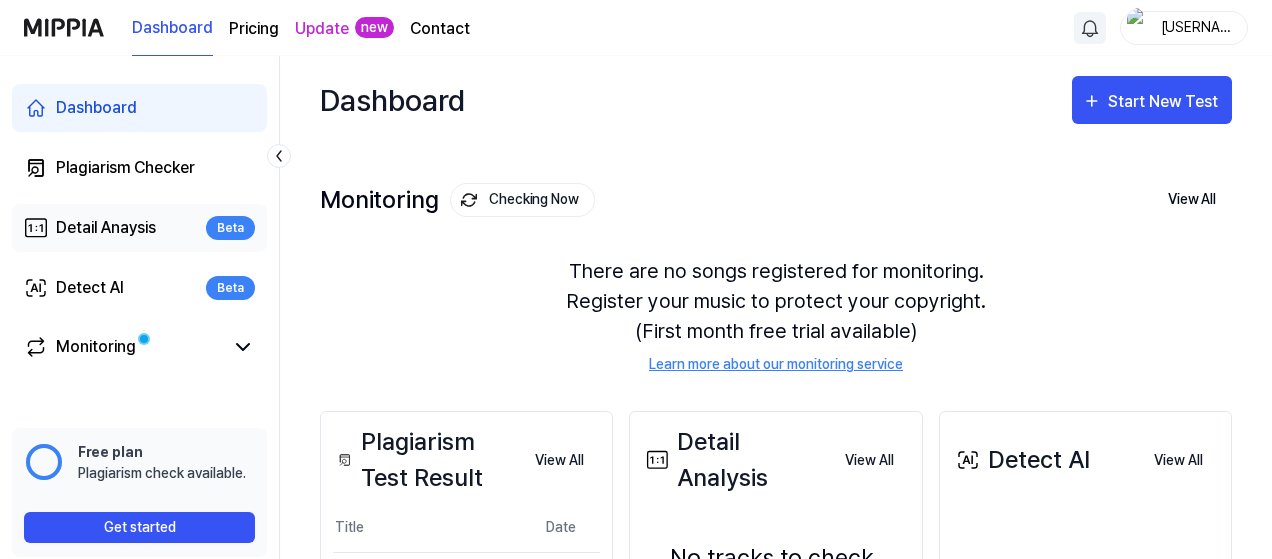 click on "Detail Anaysis" at bounding box center (106, 228) 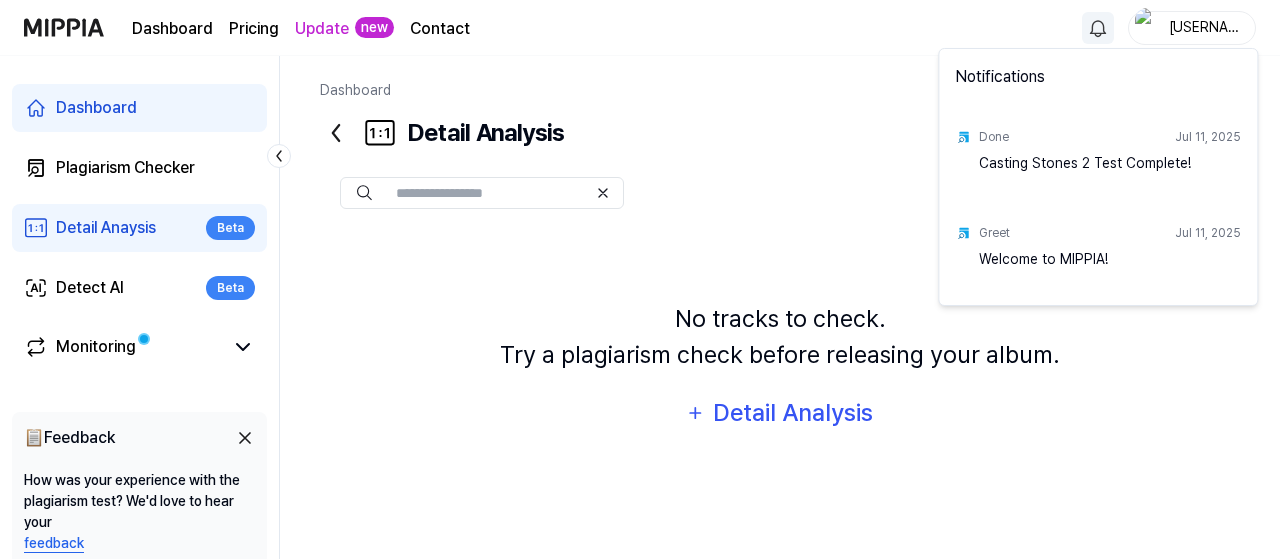 click on "Dashboard Pricing Update new Contact BlessedRBelievers Dashboard Plagiarism Checker Detail Anaysis Beta Detect AI Beta Monitoring 📋  Feedback How was your experience with the plagiarism test? We'd love to hear your  feedback Free plan Plagiarism check available. Get started Dashboard Detail Analysis Detail Analysis Plagiarism Checker Detail Analysis Detect AI No tracks to check.
Try a plagiarism check before releasing your album. Detail Analysis Notifications Done Jul 11, 2025 Casting Stones 2 Test Complete! Greet Jul 11, 2025 Welcome to MIPPIA!" at bounding box center (640, 279) 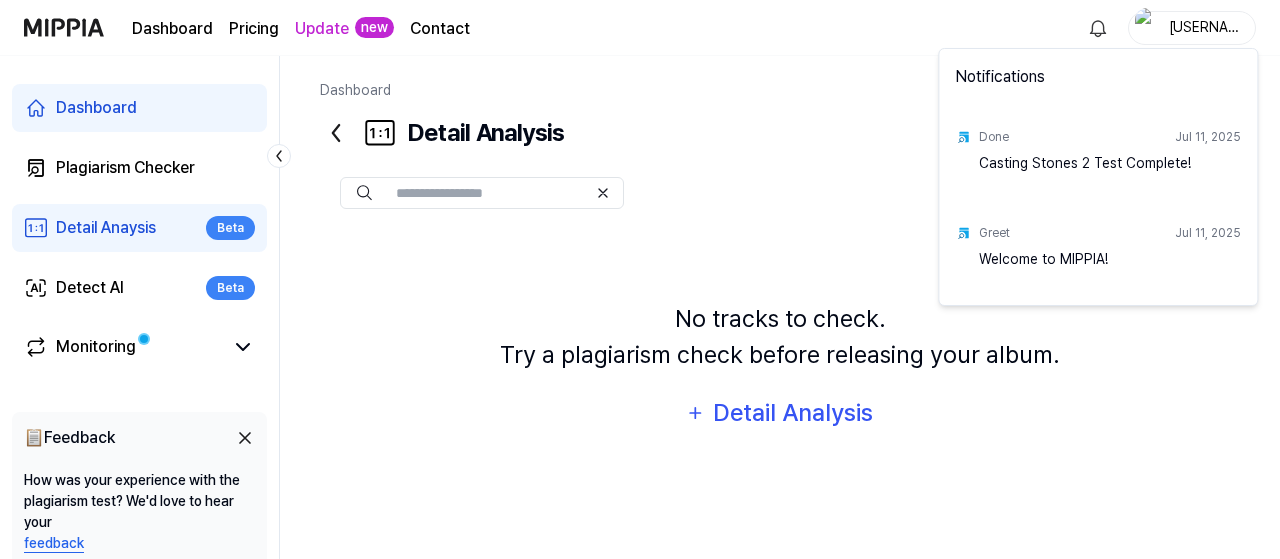 click on "Casting Stones 2 Test Complete!" at bounding box center (1110, 173) 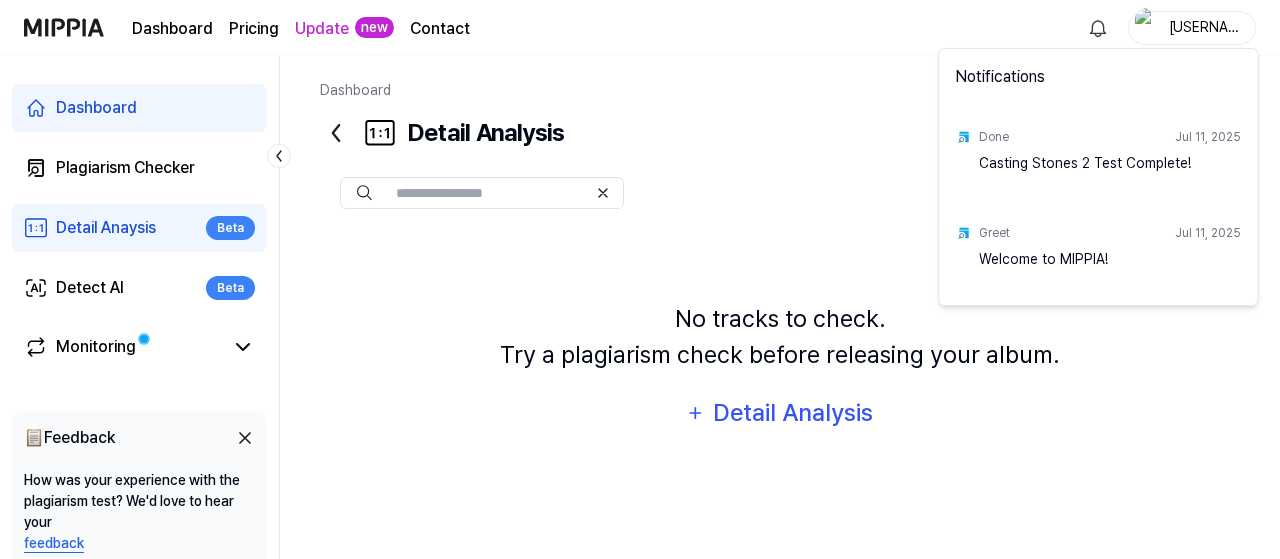 click on "Jul 11, 2025" at bounding box center (1208, 137) 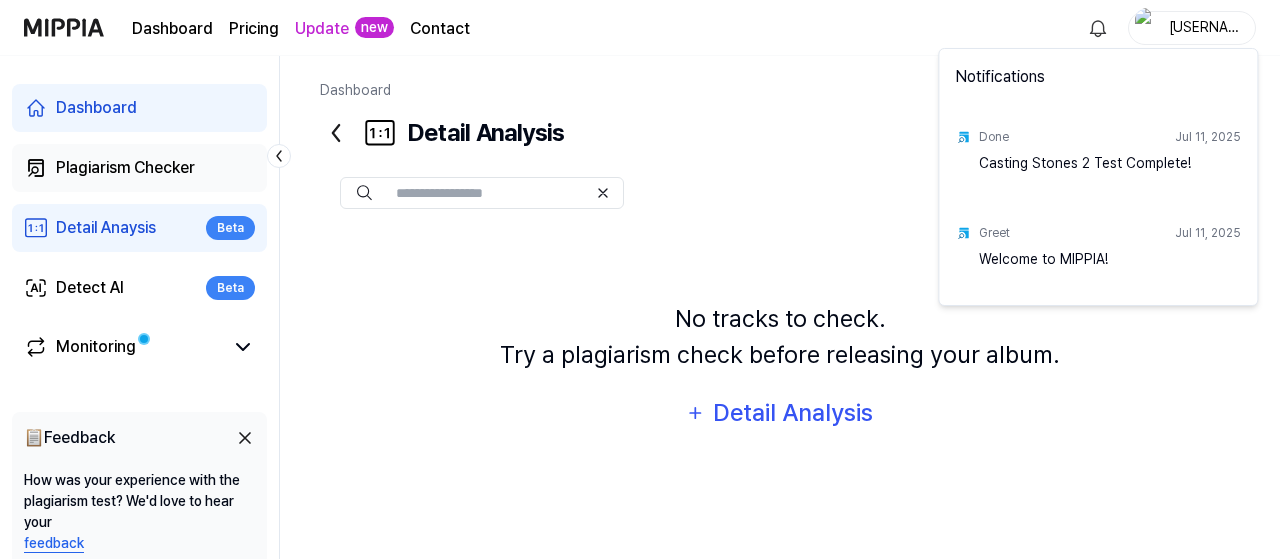 click on "Dashboard Pricing Update new Contact BlessedRBelievers Dashboard Plagiarism Checker Detail Anaysis Beta Detect AI Beta Monitoring 📋  Feedback How was your experience with the plagiarism test? We'd love to hear your  feedback Free plan Plagiarism check available. Get started Dashboard Detail Analysis Detail Analysis Plagiarism Checker Detail Analysis Detect AI No tracks to check.
Try a plagiarism check before releasing your album. Detail Analysis Notifications Done Jul 11, 2025 Casting Stones 2 Test Complete! Greet Jul 11, 2025 Welcome to MIPPIA!" at bounding box center [640, 279] 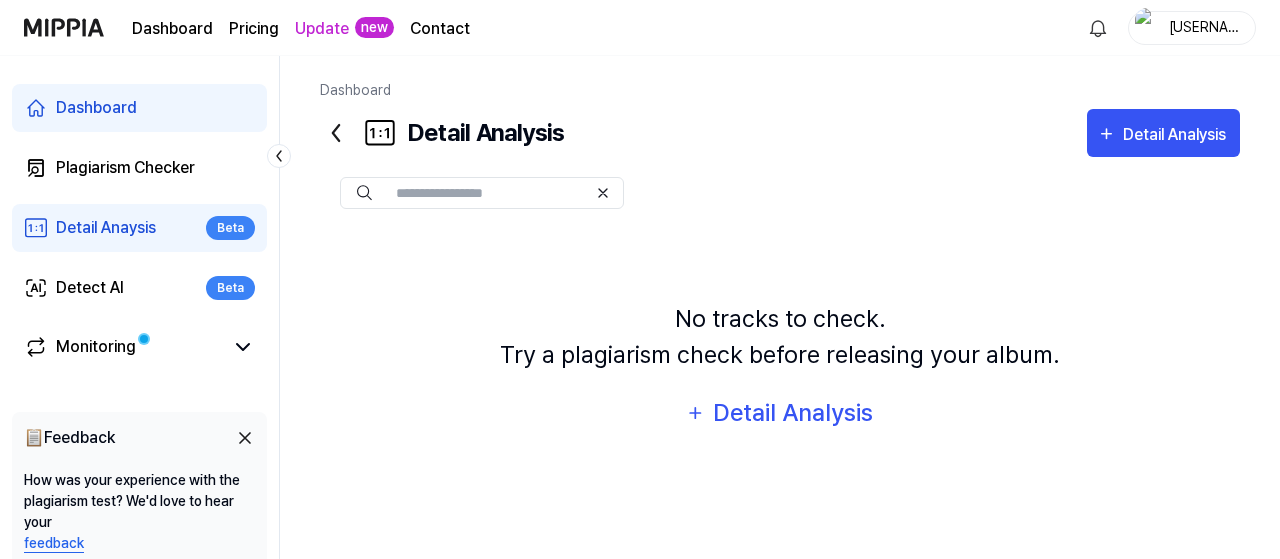 click on "Dashboard" at bounding box center (172, 29) 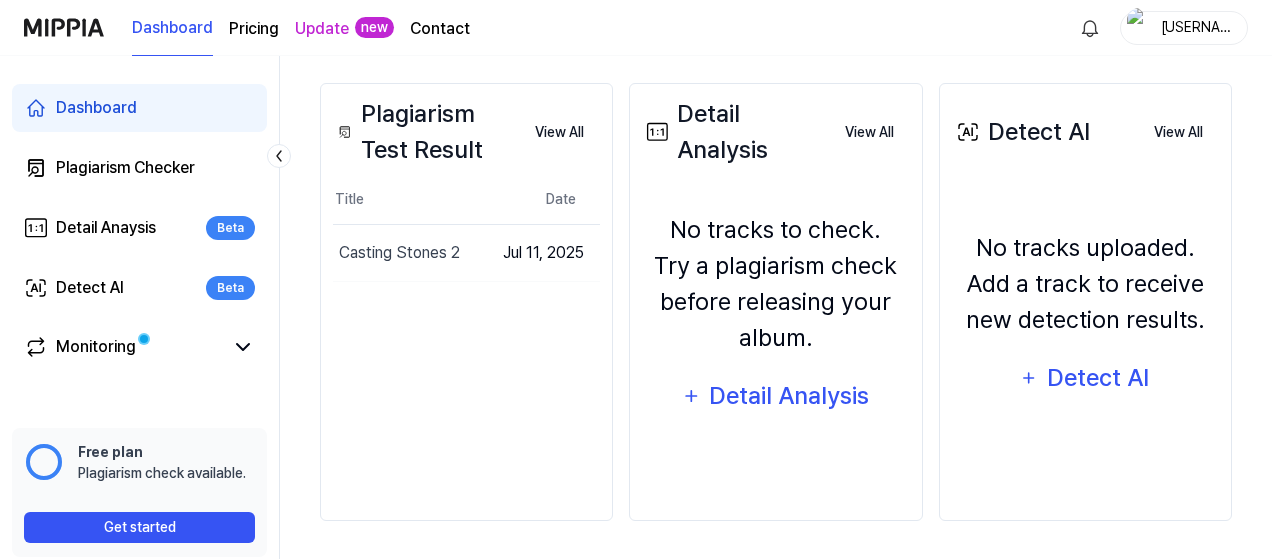 scroll, scrollTop: 228, scrollLeft: 0, axis: vertical 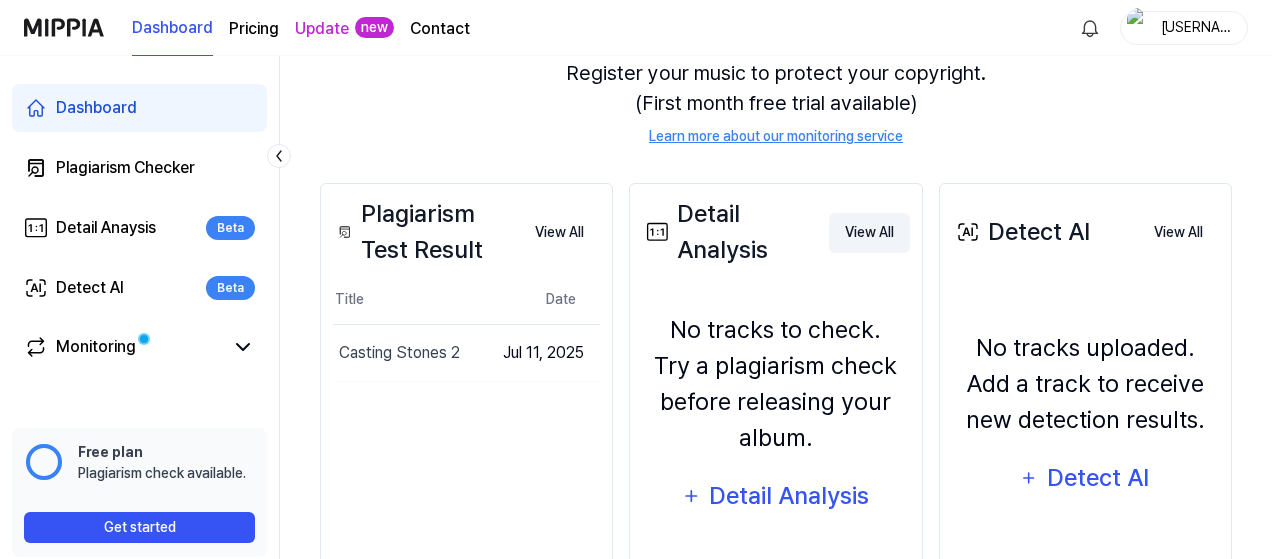 click on "View All" at bounding box center [869, 233] 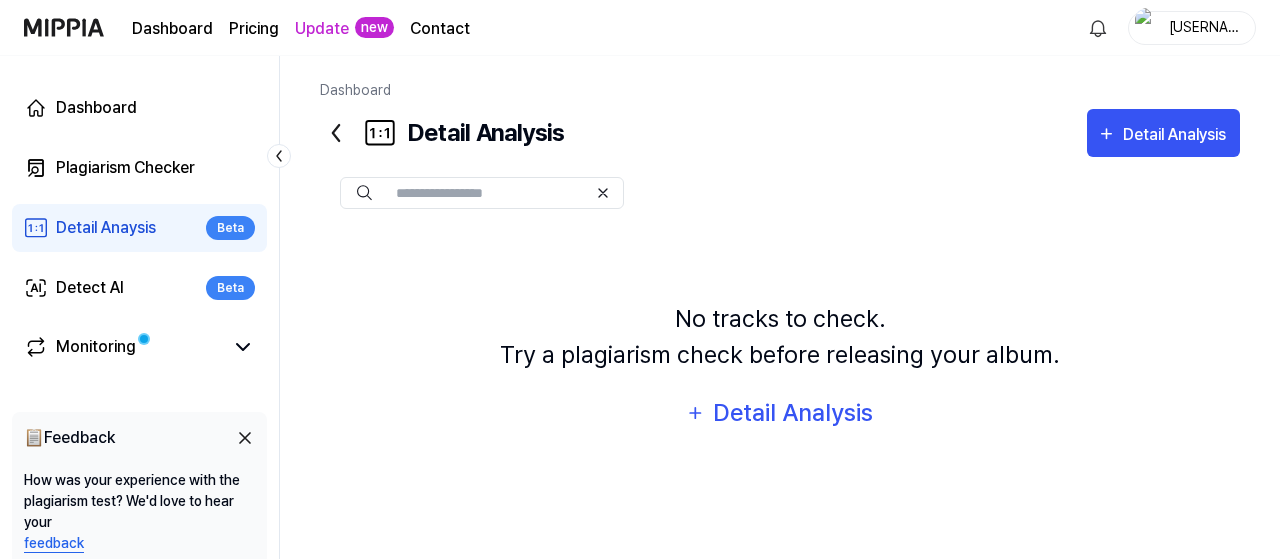 click 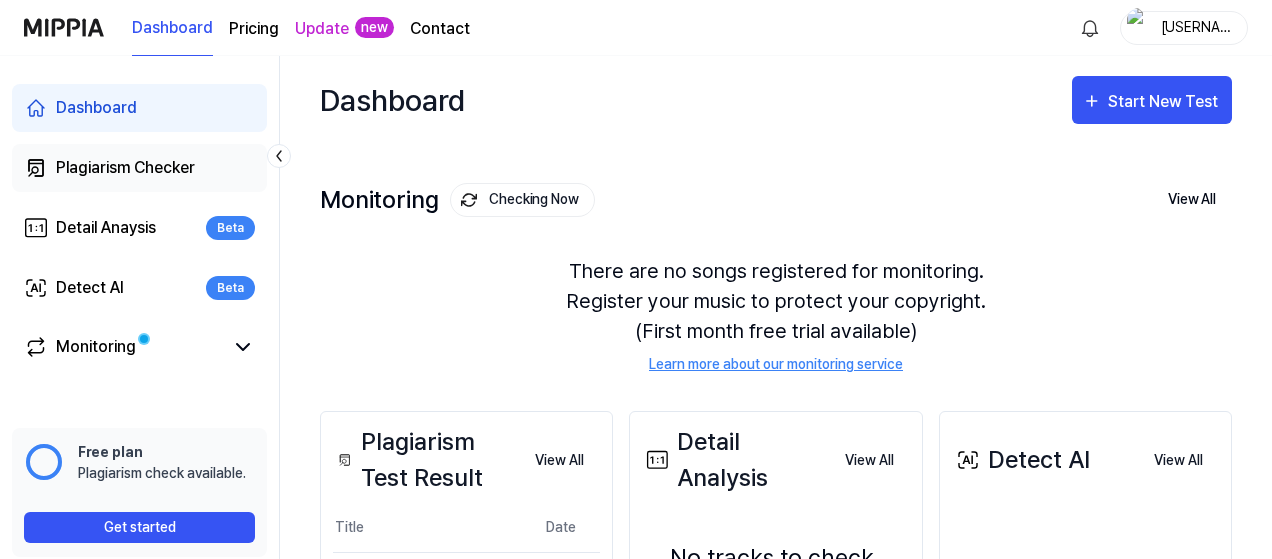 click on "Plagiarism Checker" at bounding box center [125, 168] 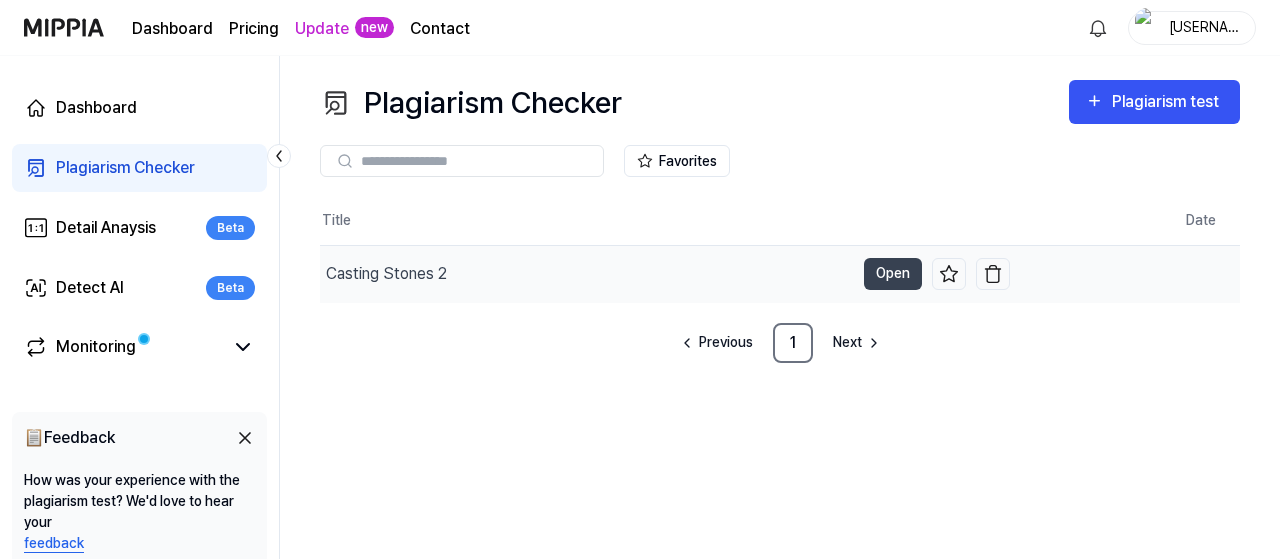 click on "Casting Stones 2" at bounding box center [386, 274] 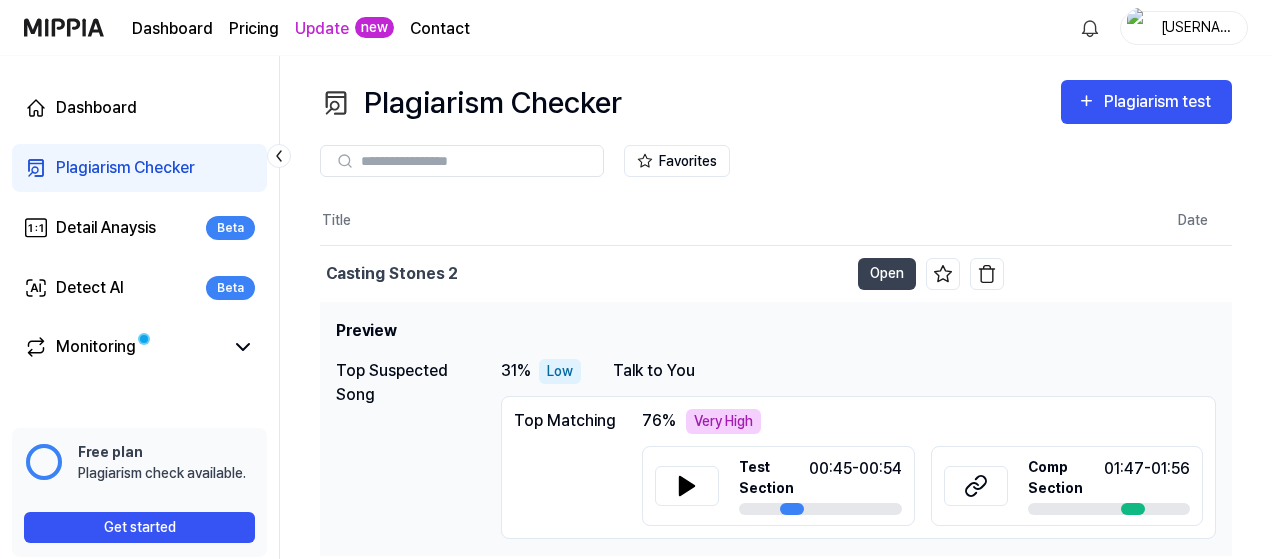 scroll, scrollTop: 55, scrollLeft: 0, axis: vertical 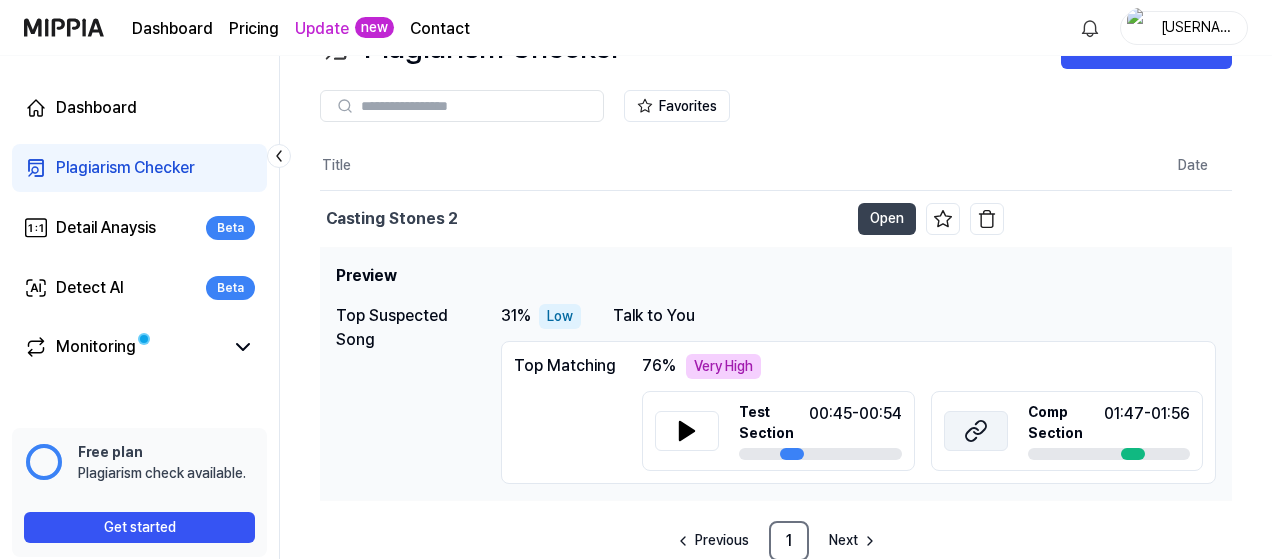click 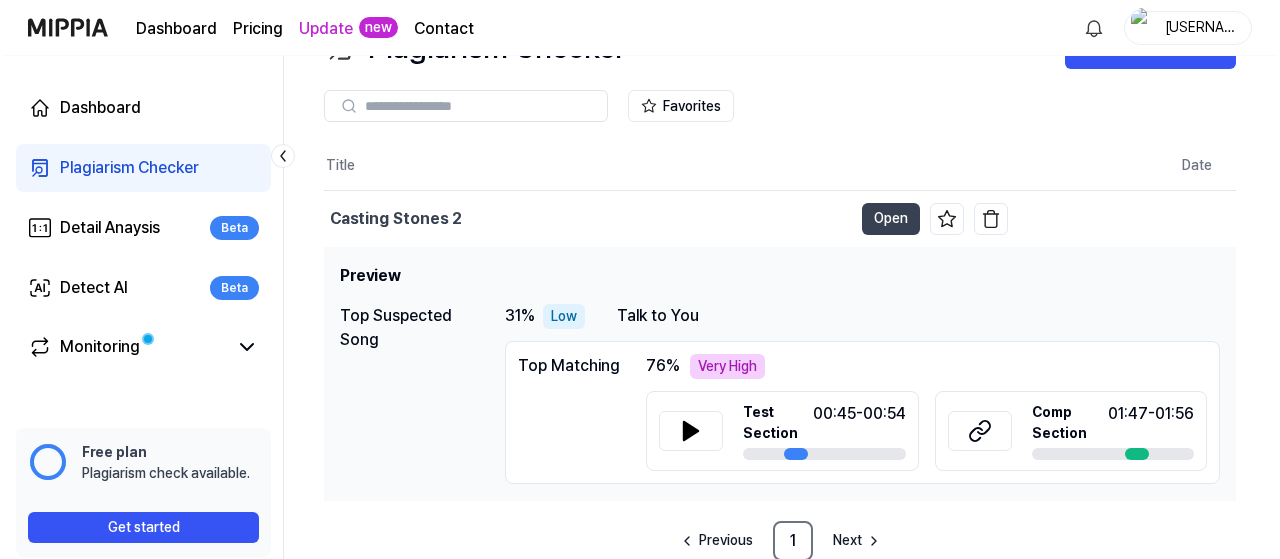 scroll, scrollTop: 0, scrollLeft: 0, axis: both 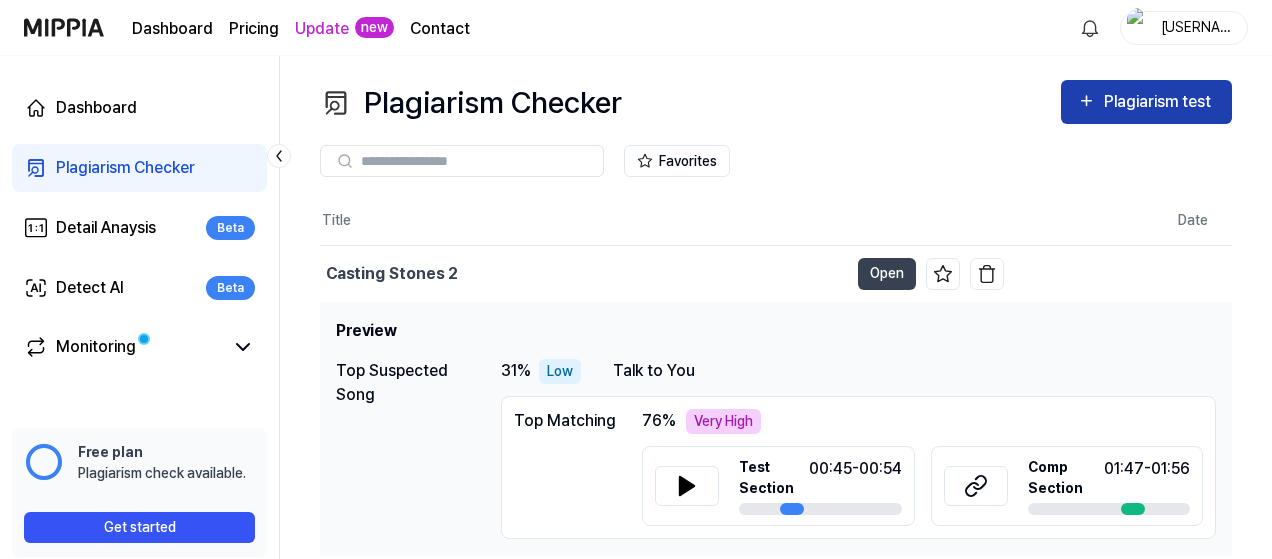 click on "Plagiarism test" at bounding box center [1160, 102] 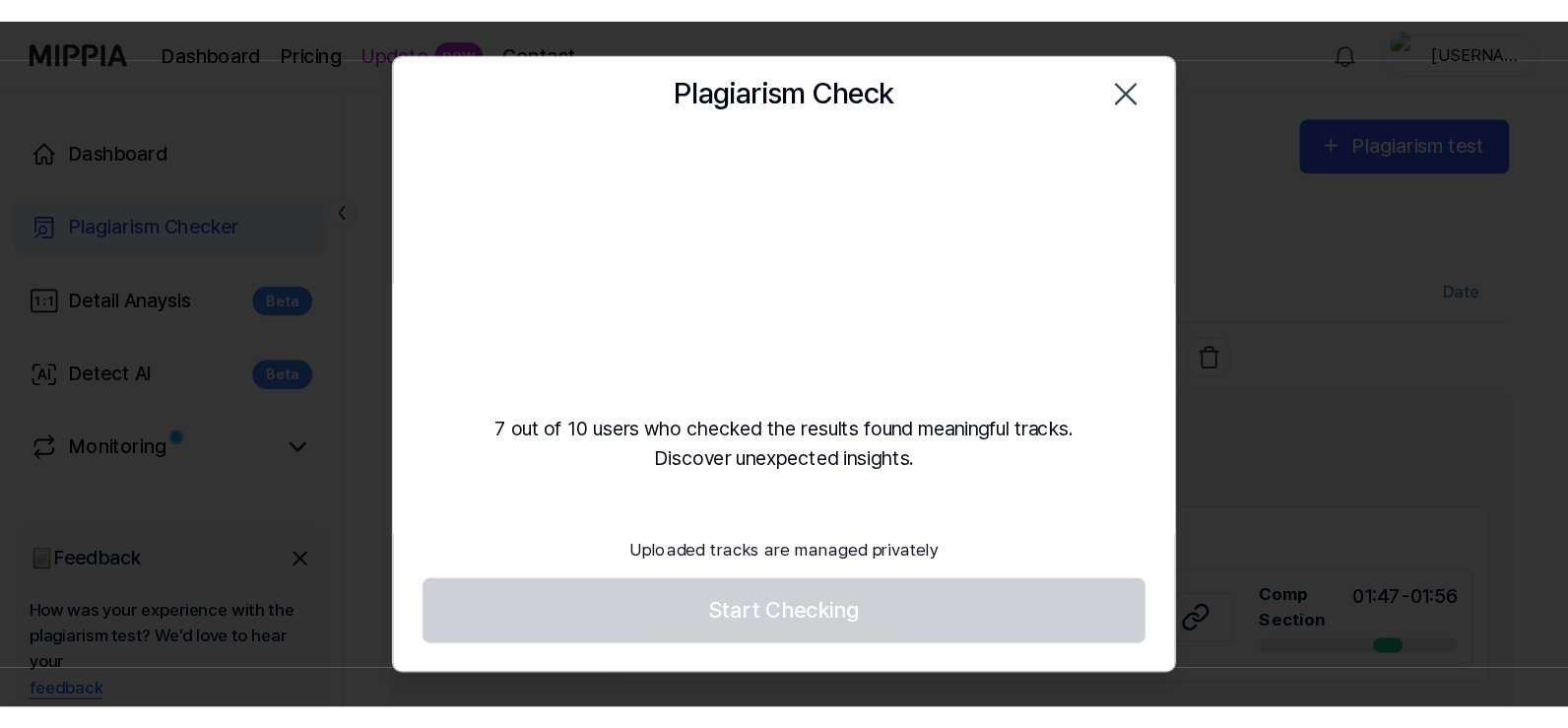 scroll, scrollTop: 0, scrollLeft: 0, axis: both 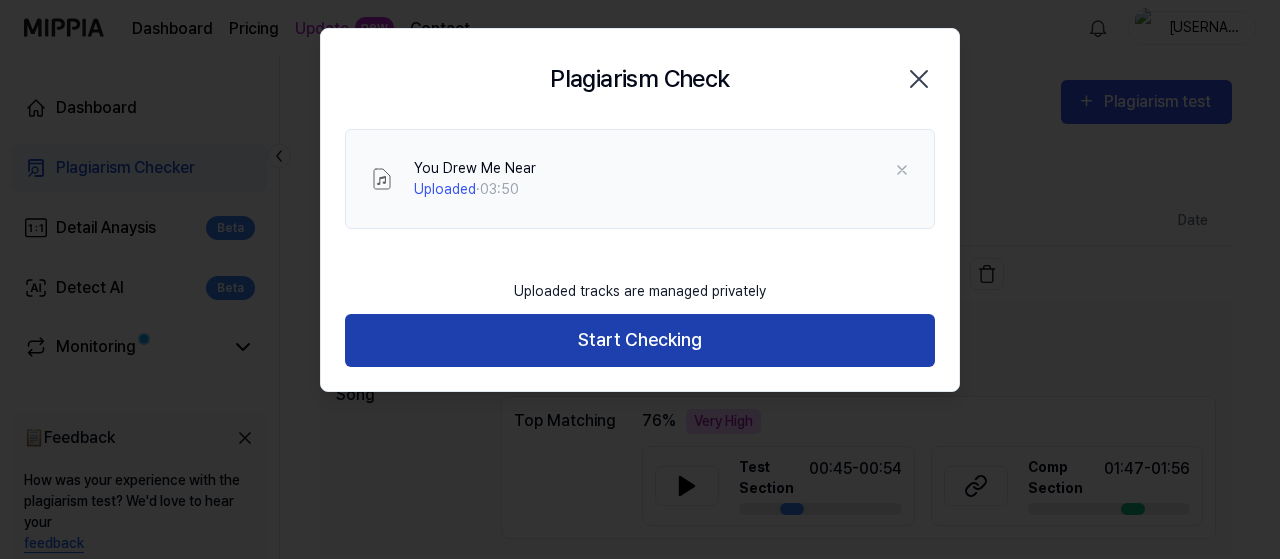 click on "Start Checking" at bounding box center [640, 340] 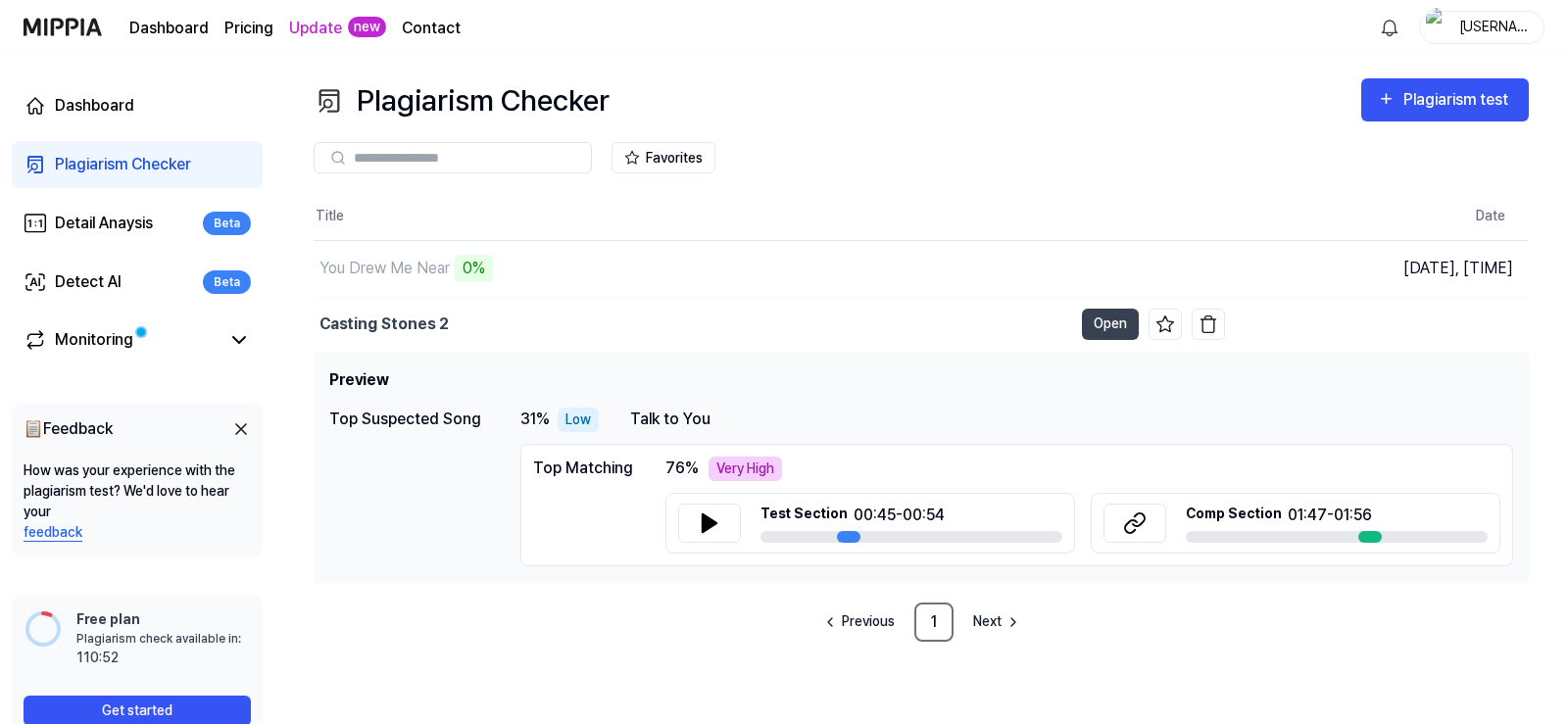 click on "Favorites" at bounding box center (921, 158) 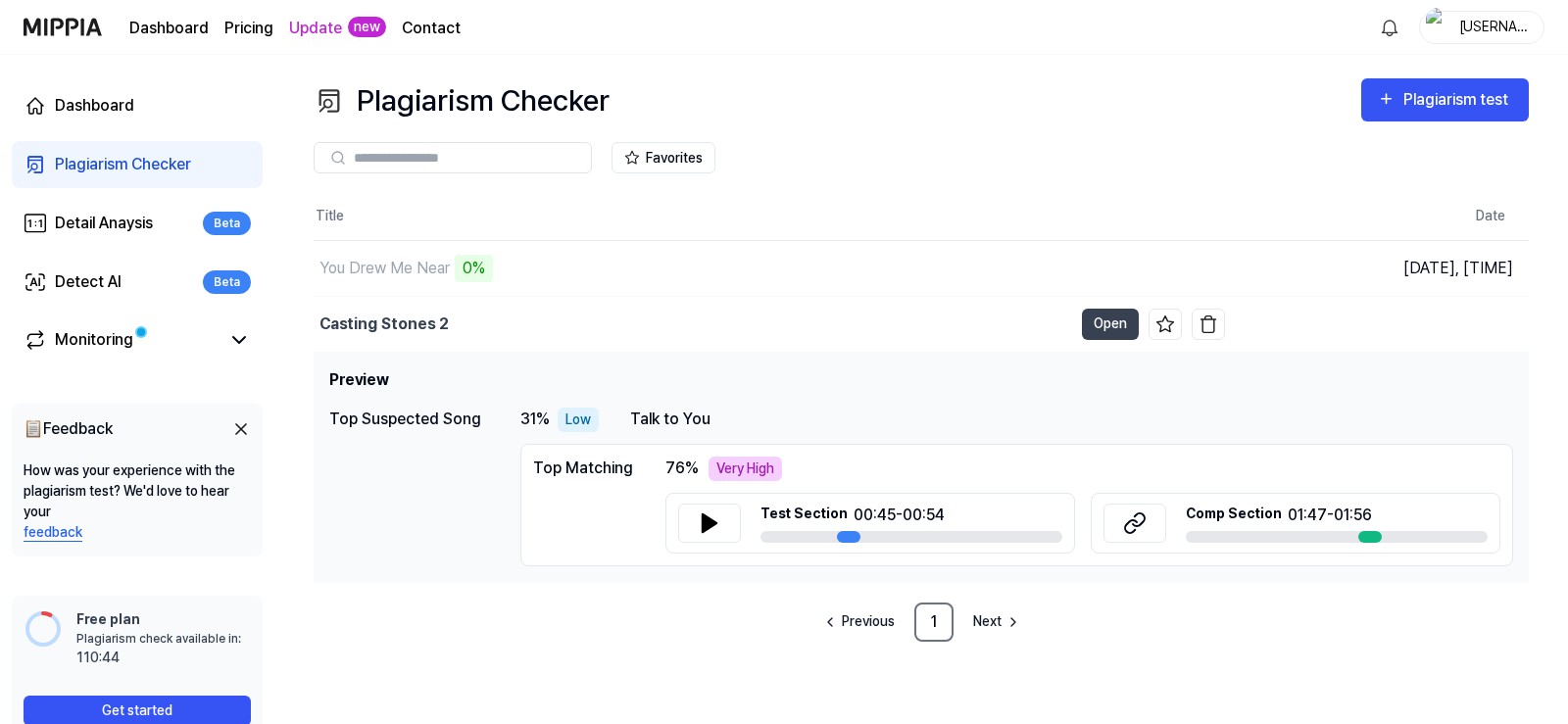 click on "Pricing" at bounding box center [249, 28] 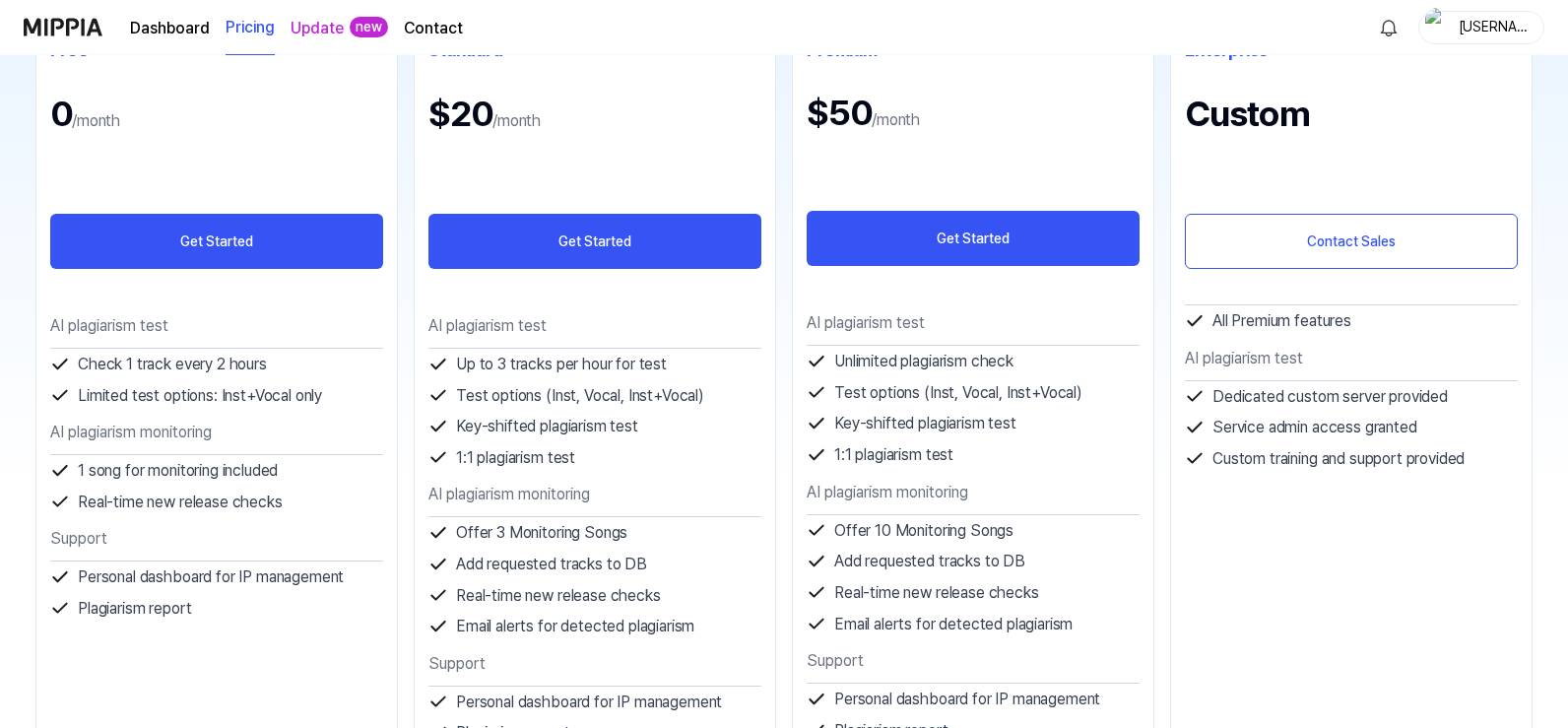 scroll, scrollTop: 394, scrollLeft: 0, axis: vertical 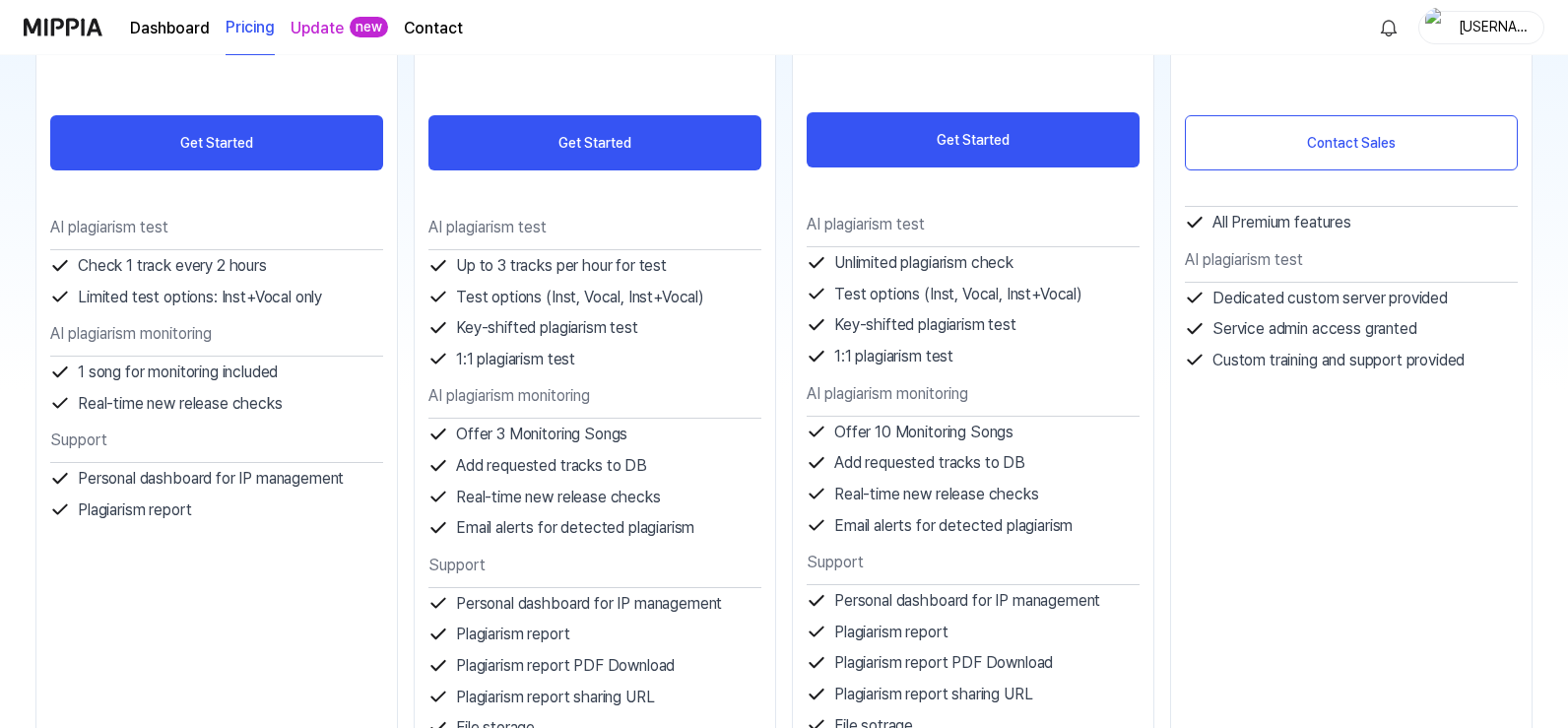 click on "Dashboard" at bounding box center [169, 29] 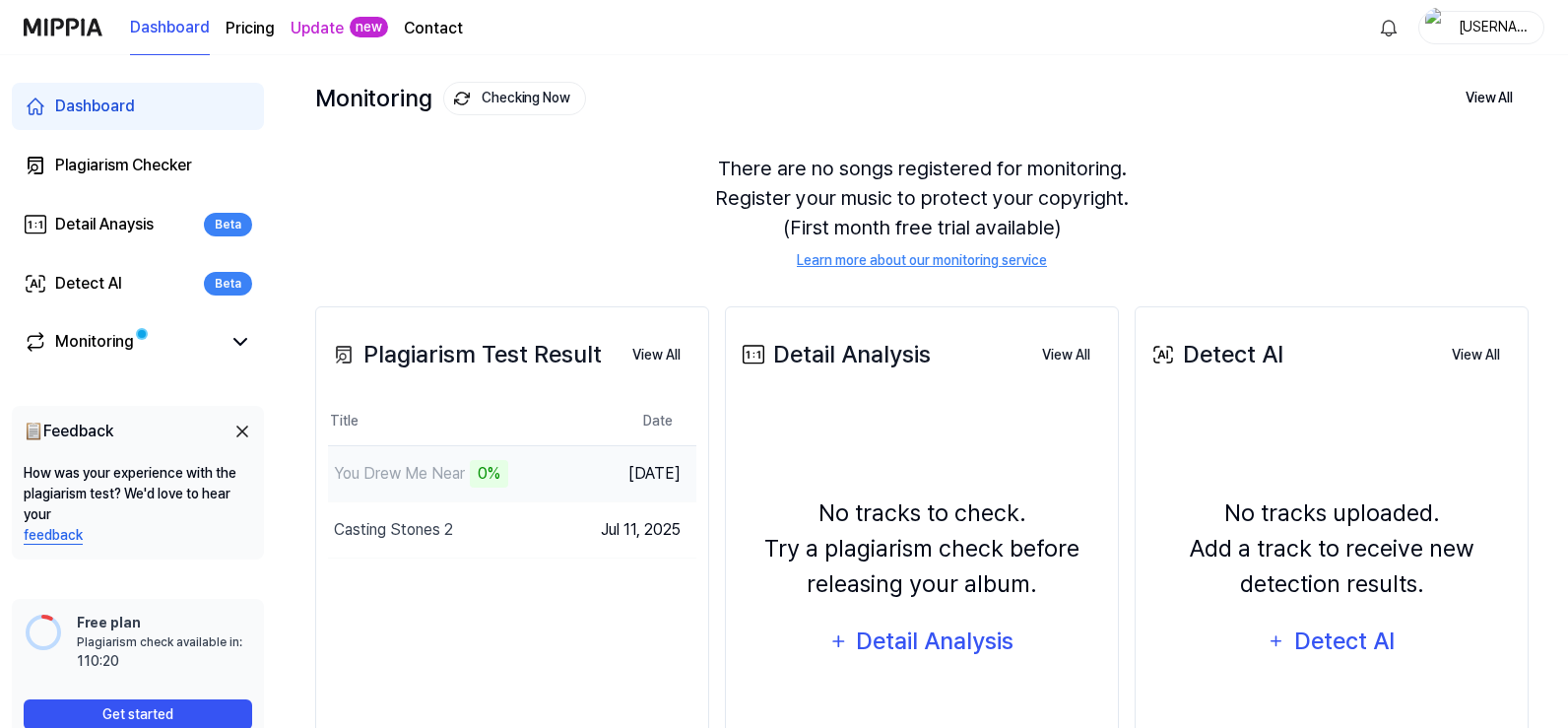 scroll, scrollTop: 236, scrollLeft: 0, axis: vertical 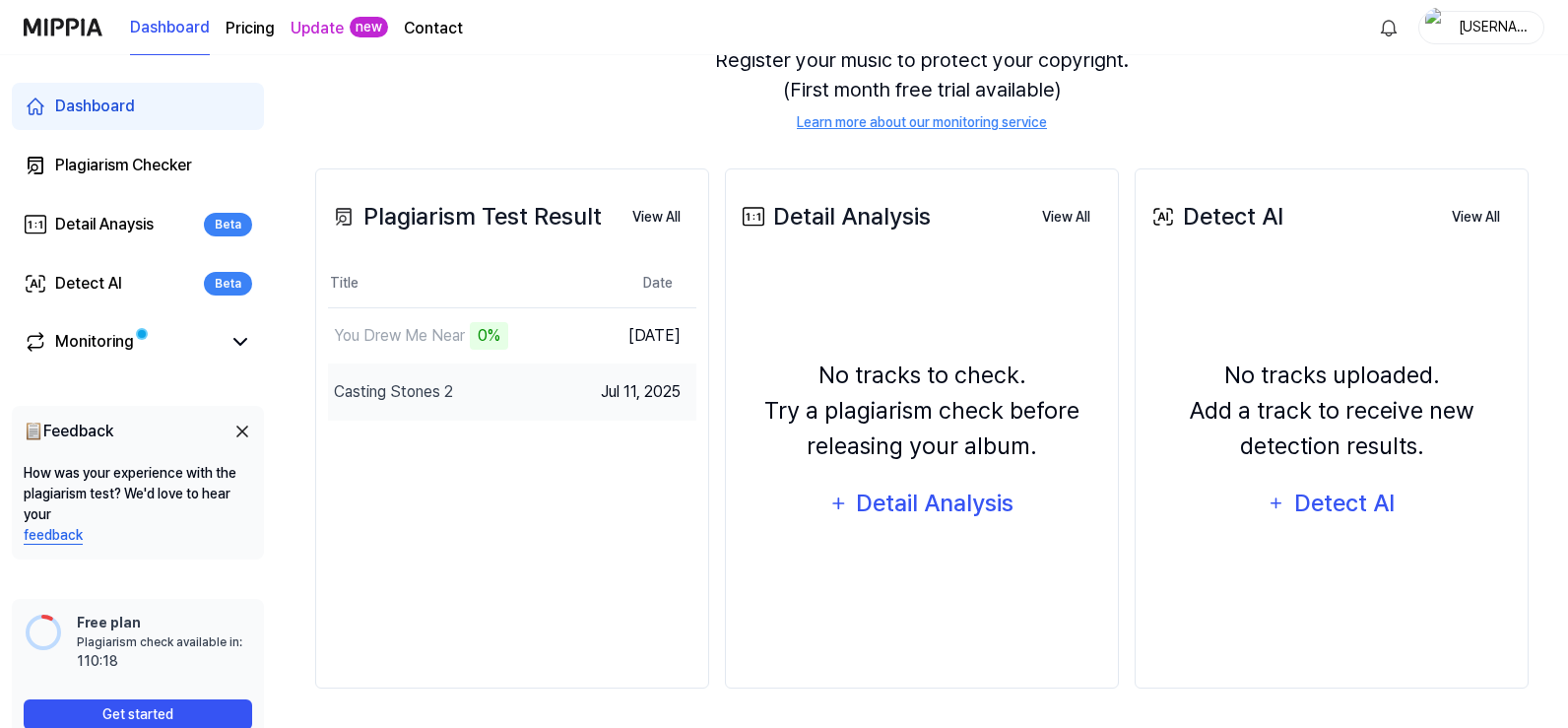 click on "Casting Stones 2" at bounding box center (393, 392) 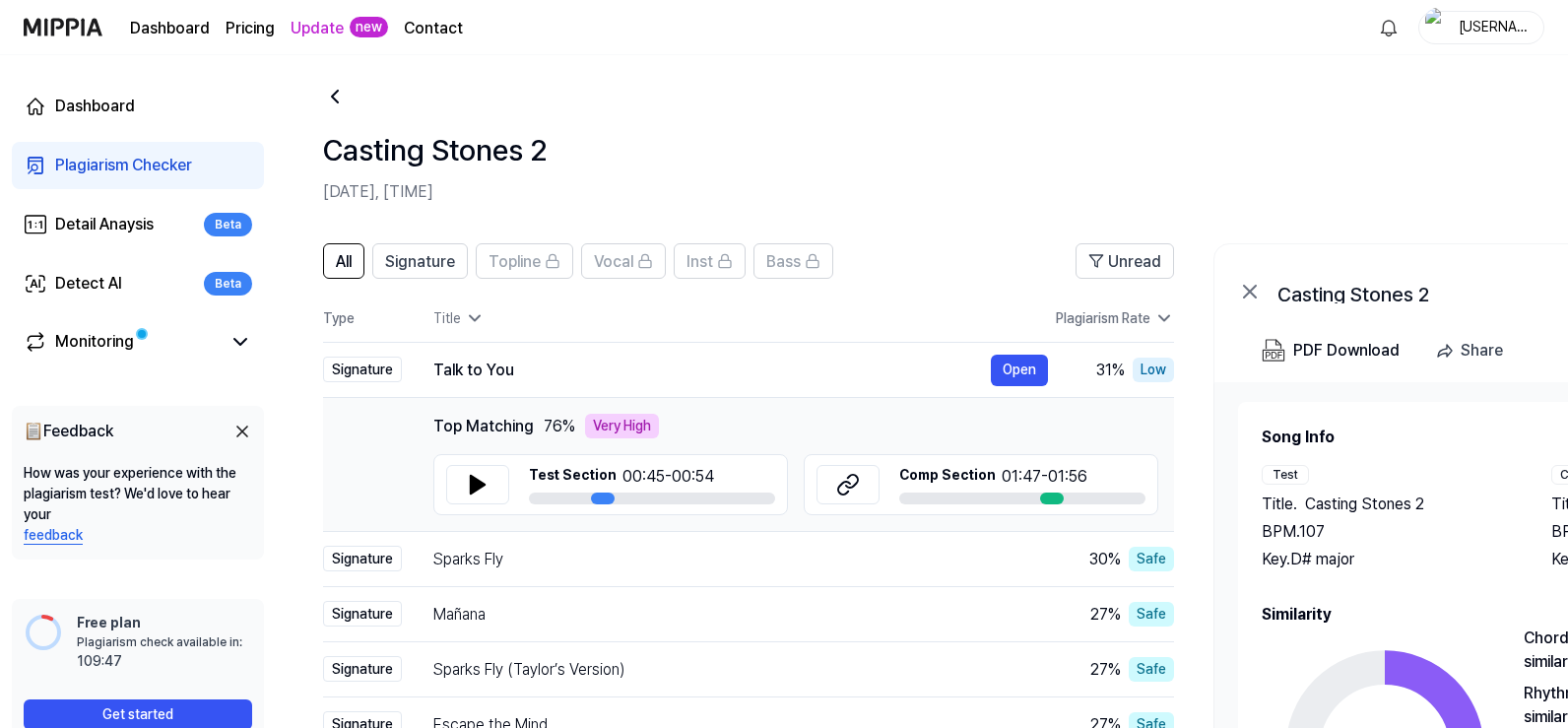 scroll, scrollTop: 219, scrollLeft: 0, axis: vertical 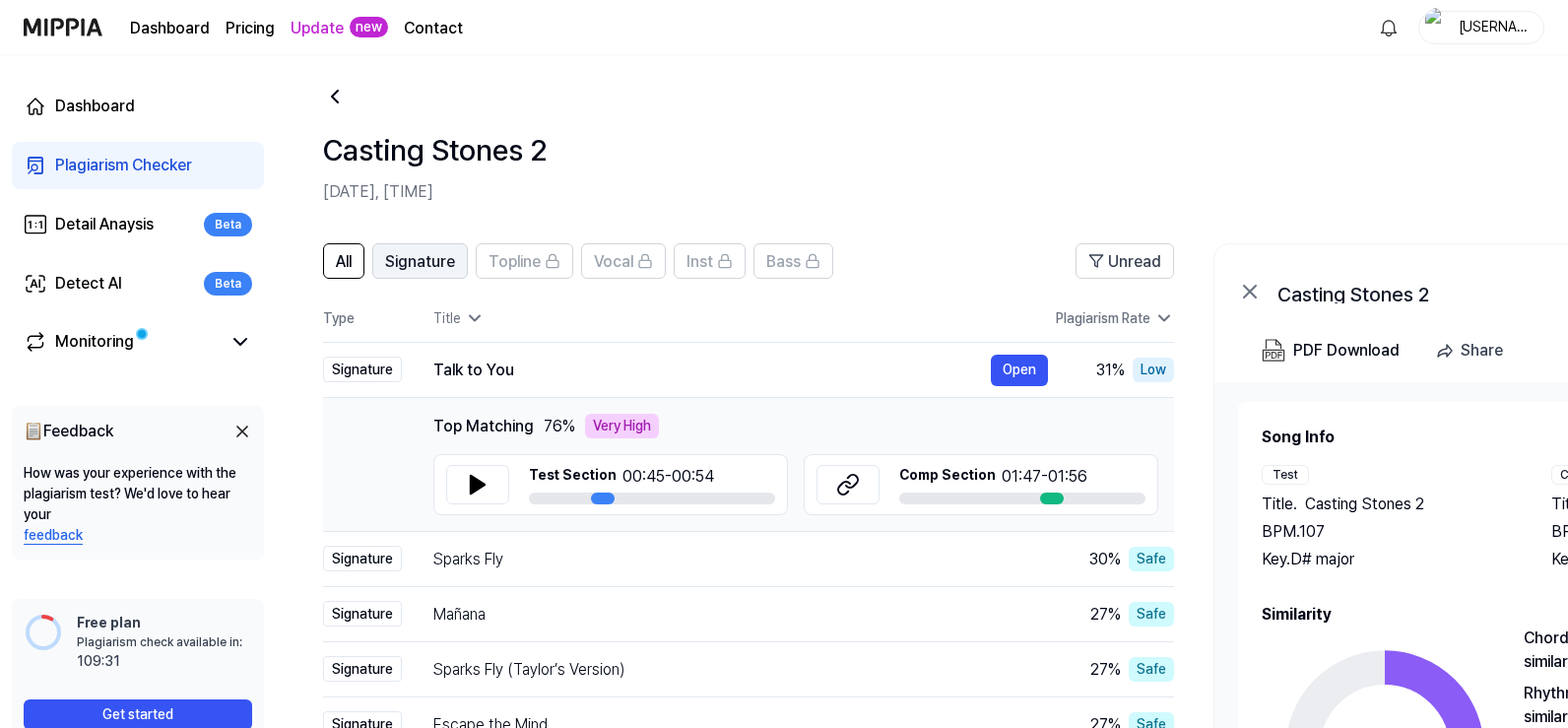 click on "Signature" at bounding box center (420, 262) 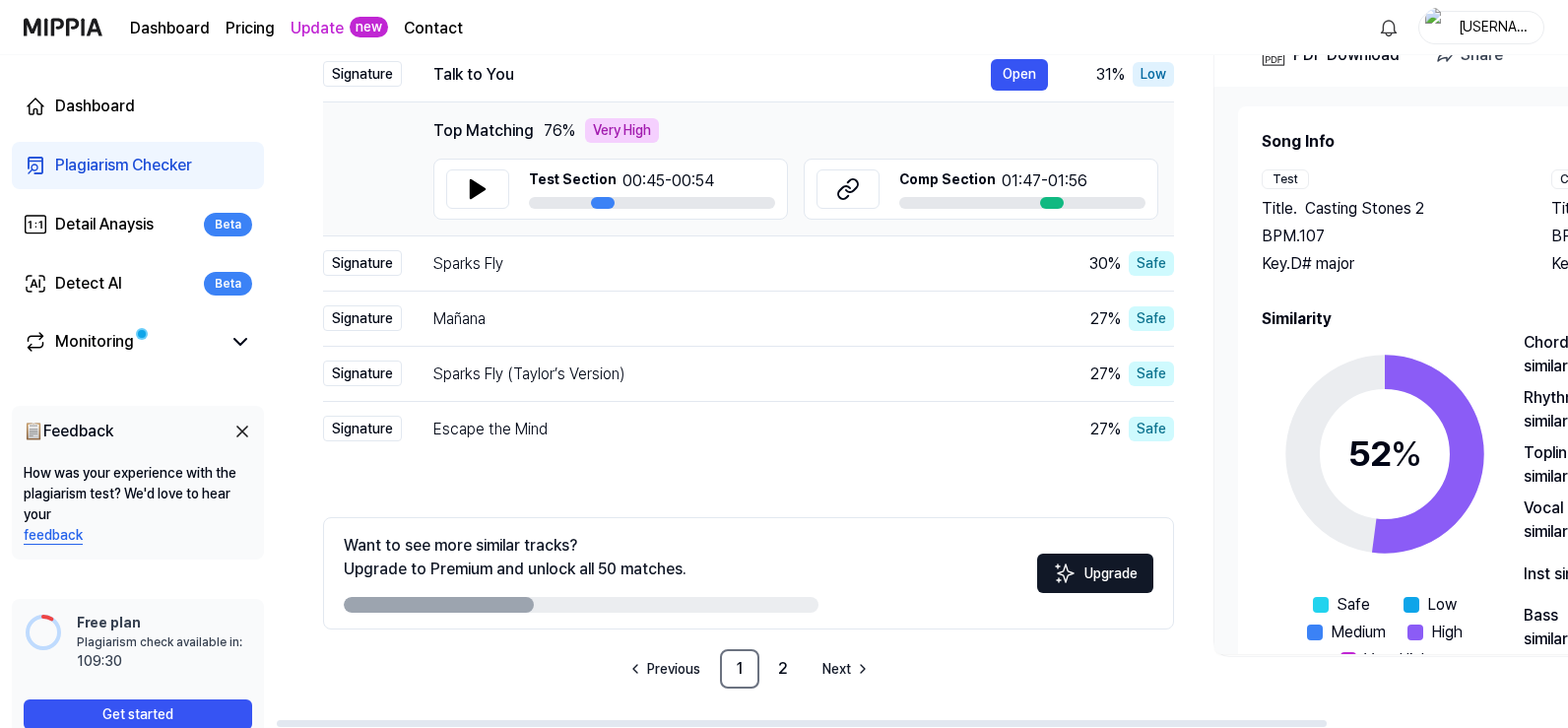 scroll, scrollTop: 22, scrollLeft: 0, axis: vertical 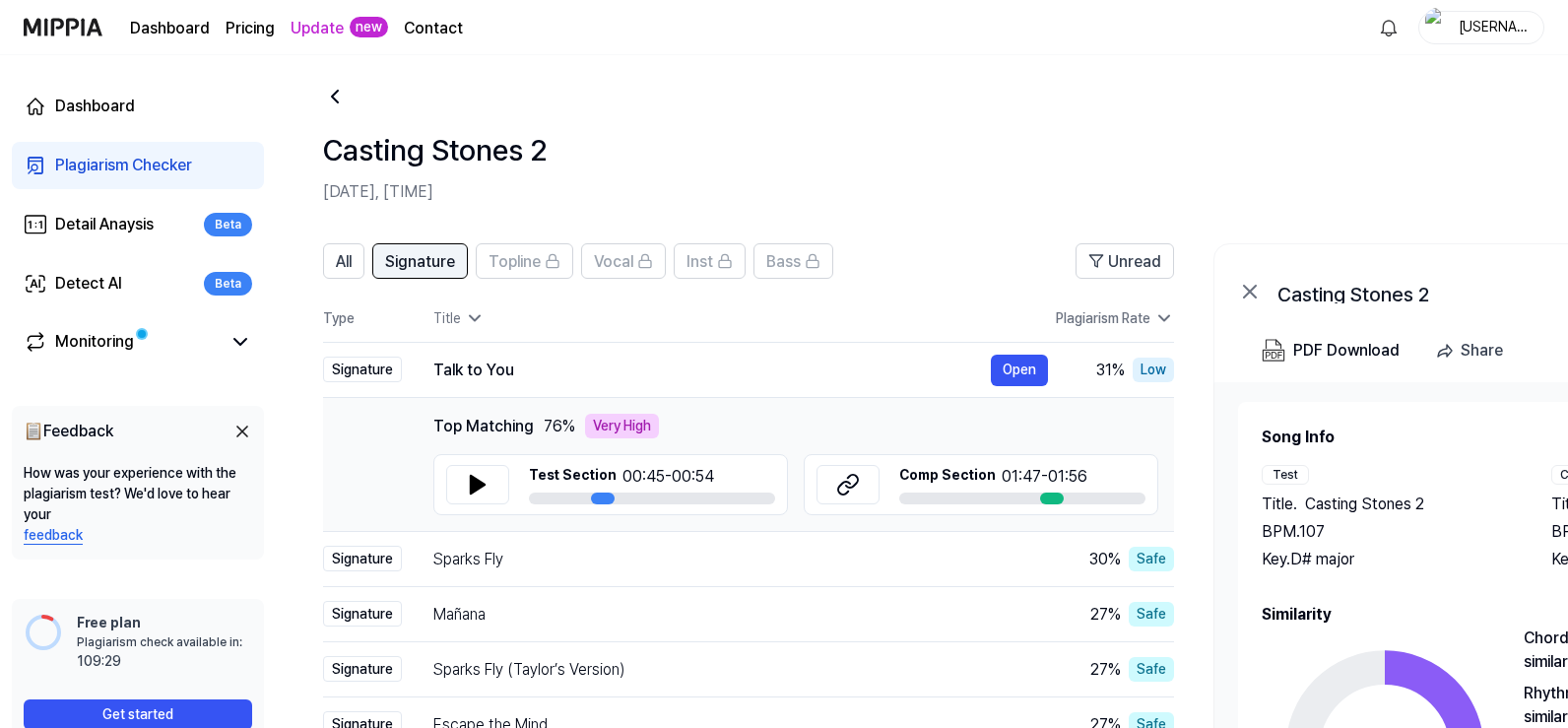 click on "Signature" at bounding box center [420, 262] 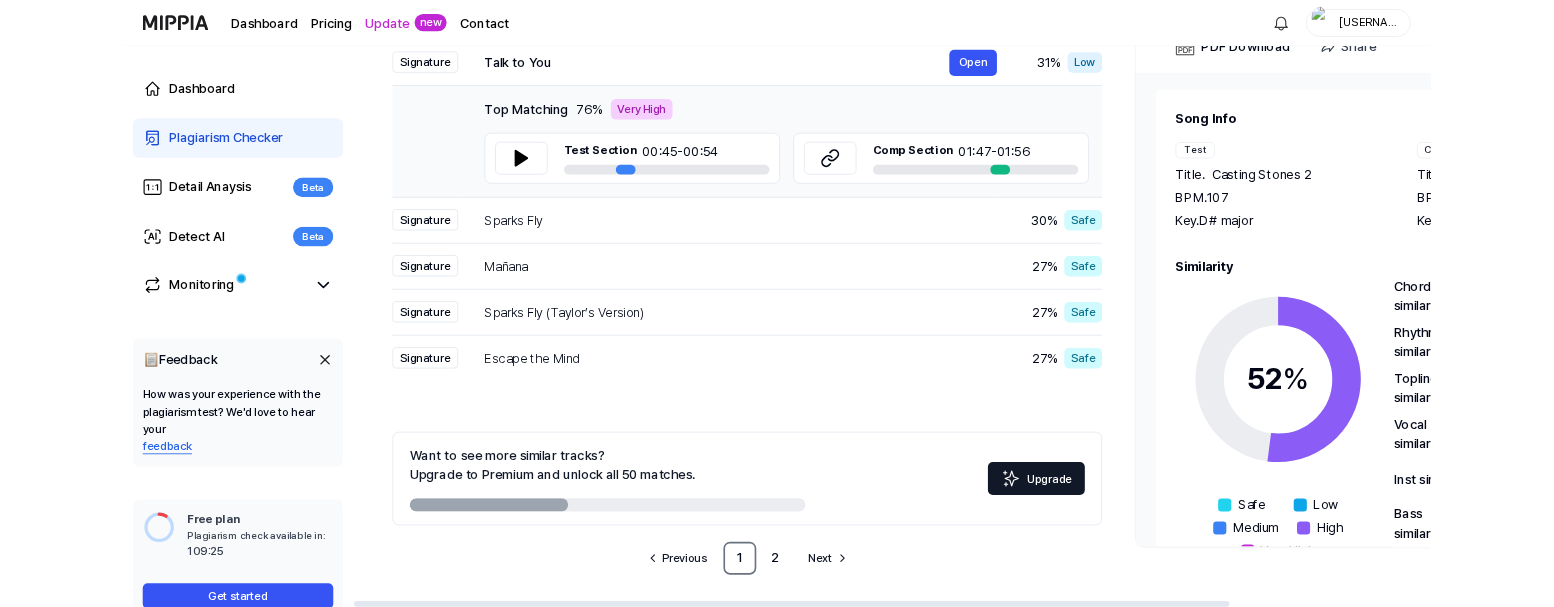 scroll, scrollTop: 122, scrollLeft: 0, axis: vertical 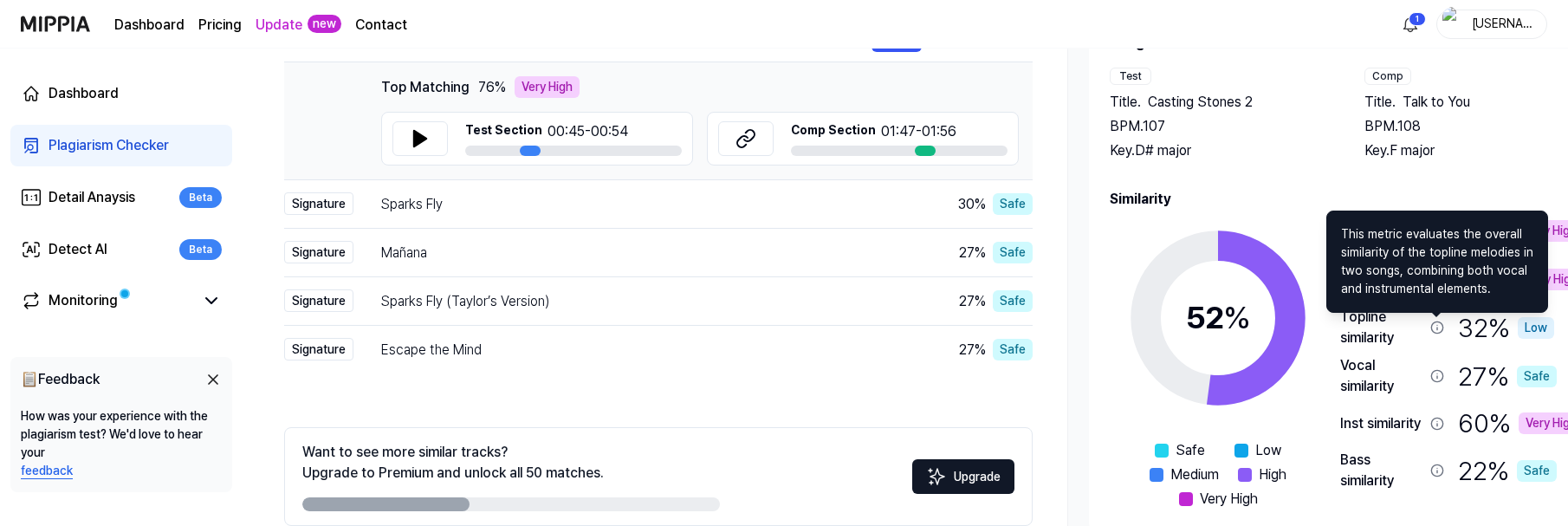 click on "Topline similarity" at bounding box center (1392, 328) 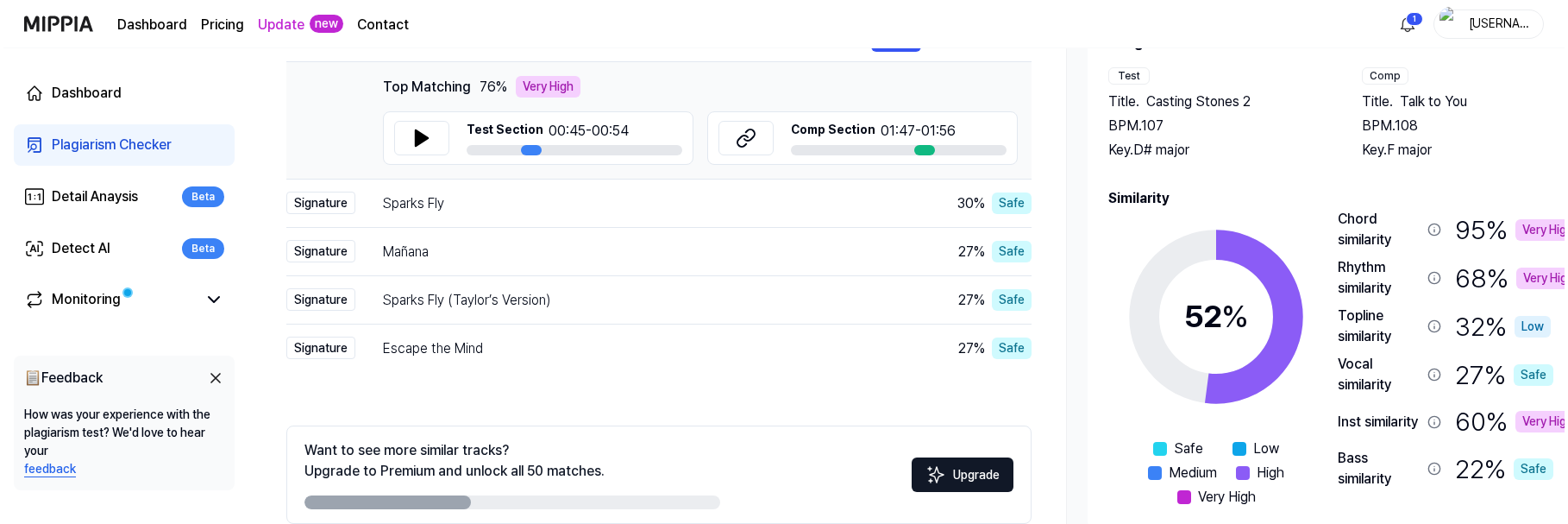 scroll, scrollTop: 0, scrollLeft: 0, axis: both 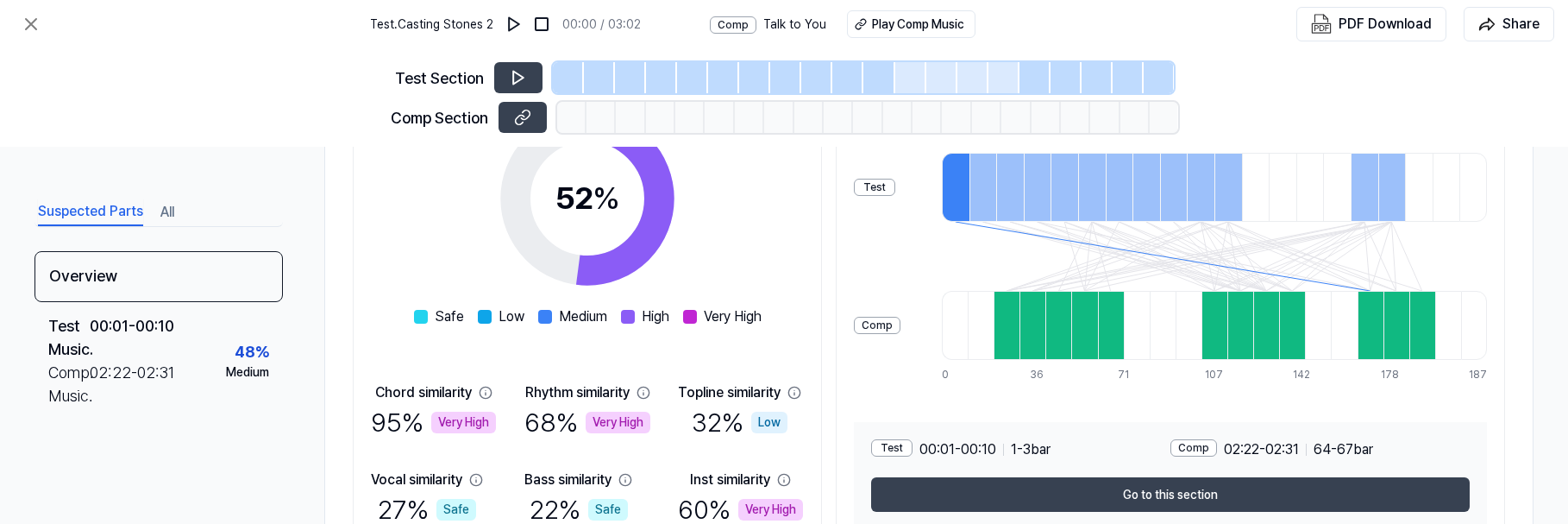 click at bounding box center (1370, 325) 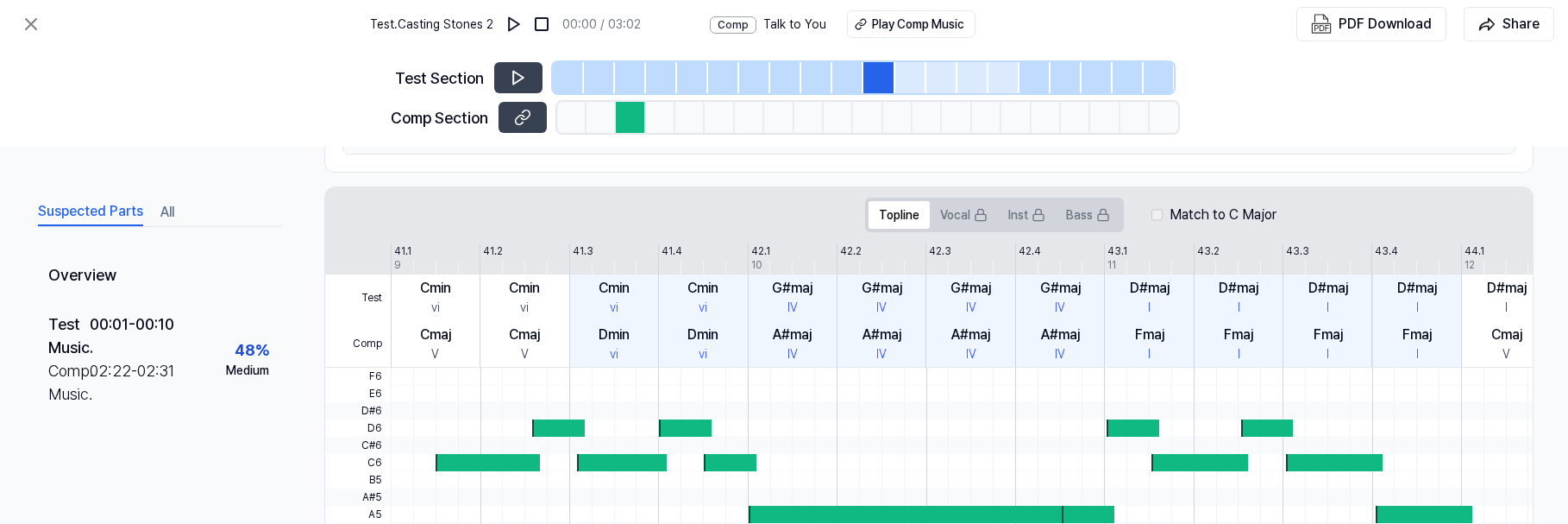 click at bounding box center [568, 78] 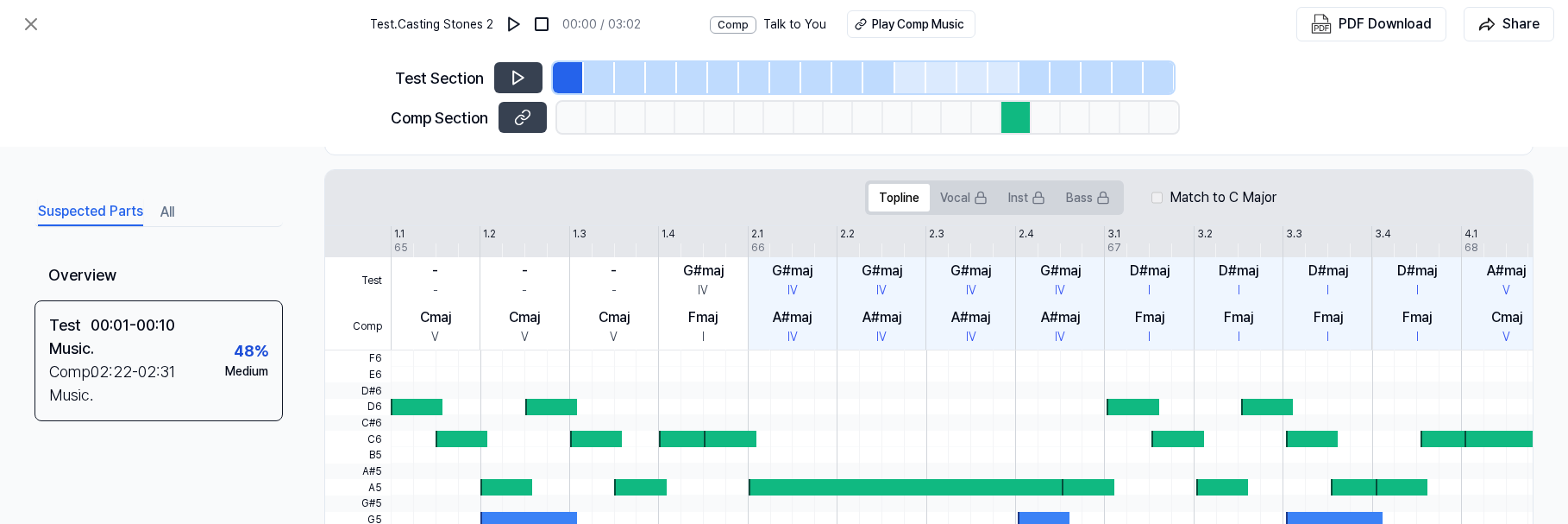 scroll, scrollTop: 0, scrollLeft: 0, axis: both 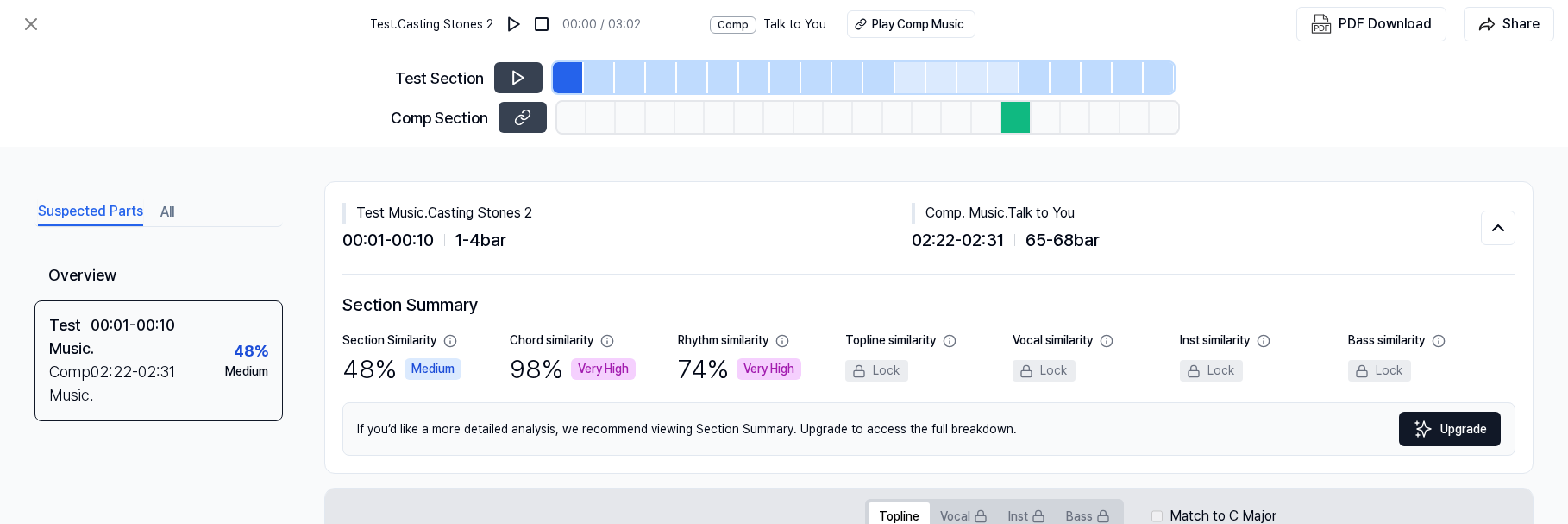 click at bounding box center [1016, 117] 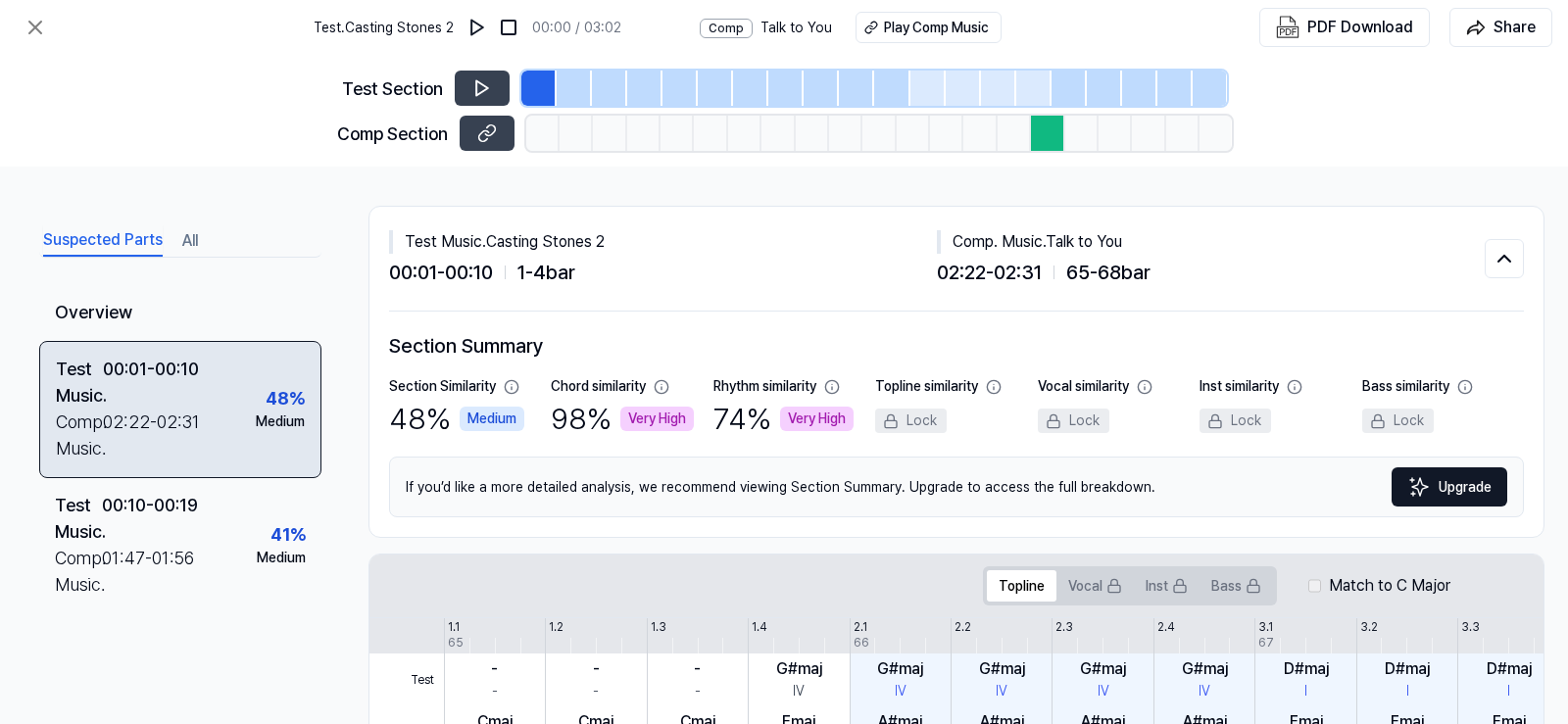 scroll, scrollTop: 196, scrollLeft: 0, axis: vertical 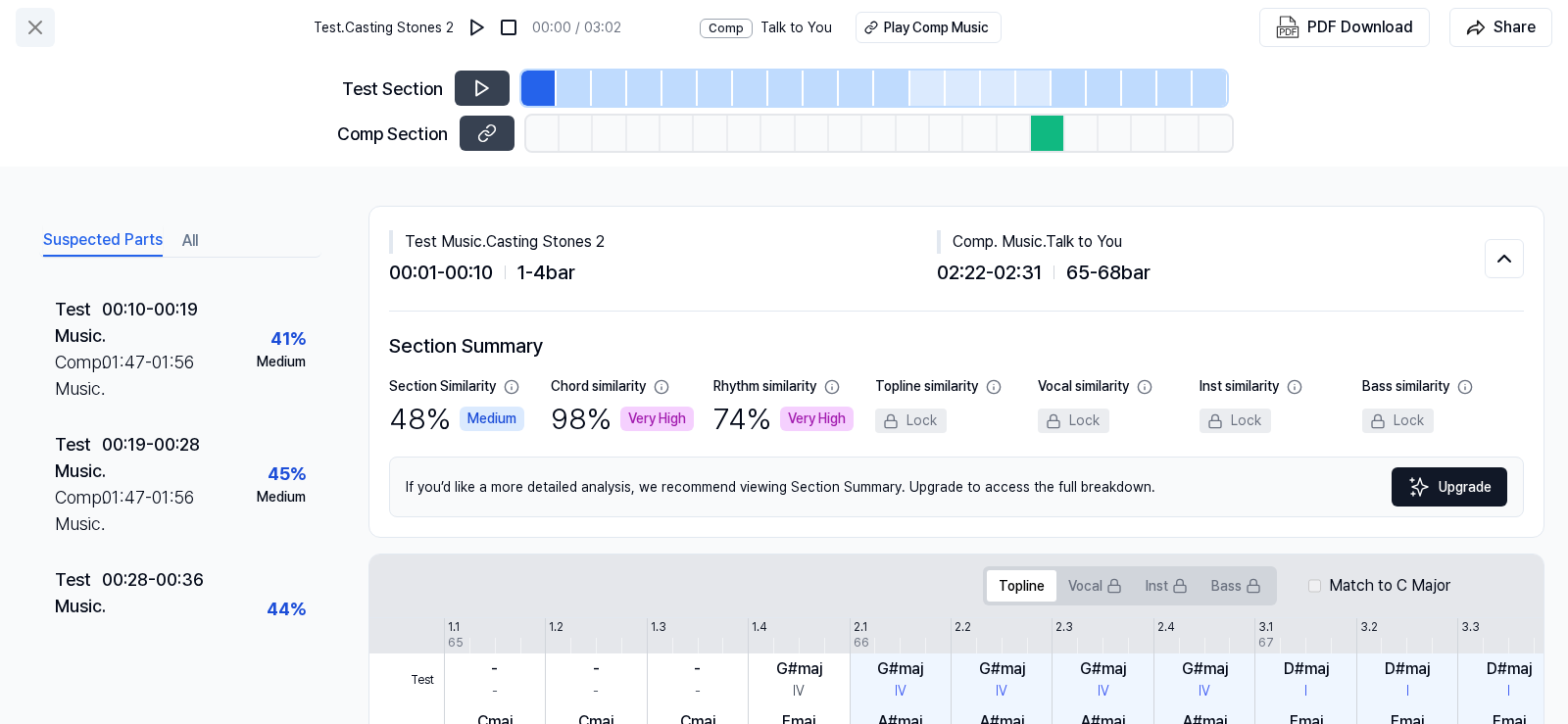 click at bounding box center (35, 27) 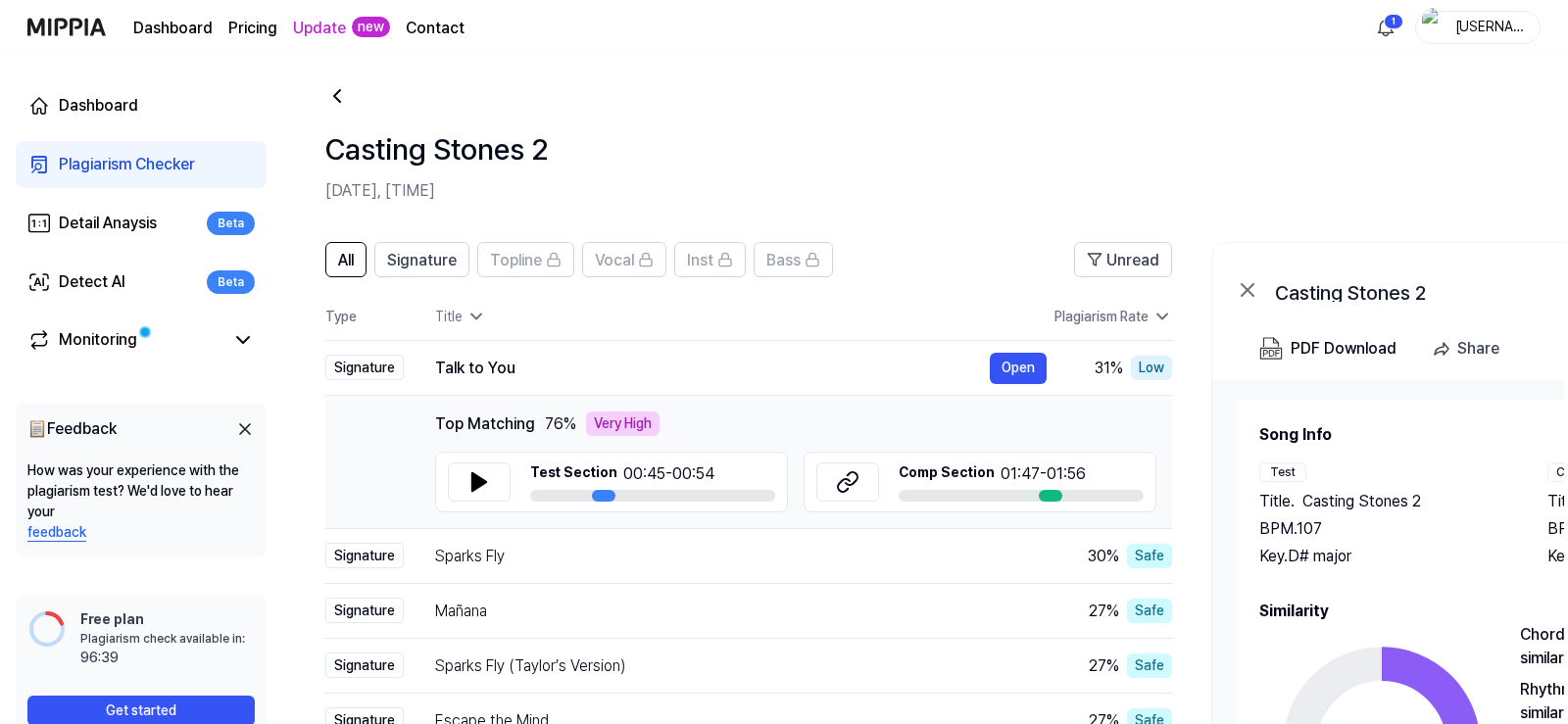 scroll, scrollTop: 0, scrollLeft: 0, axis: both 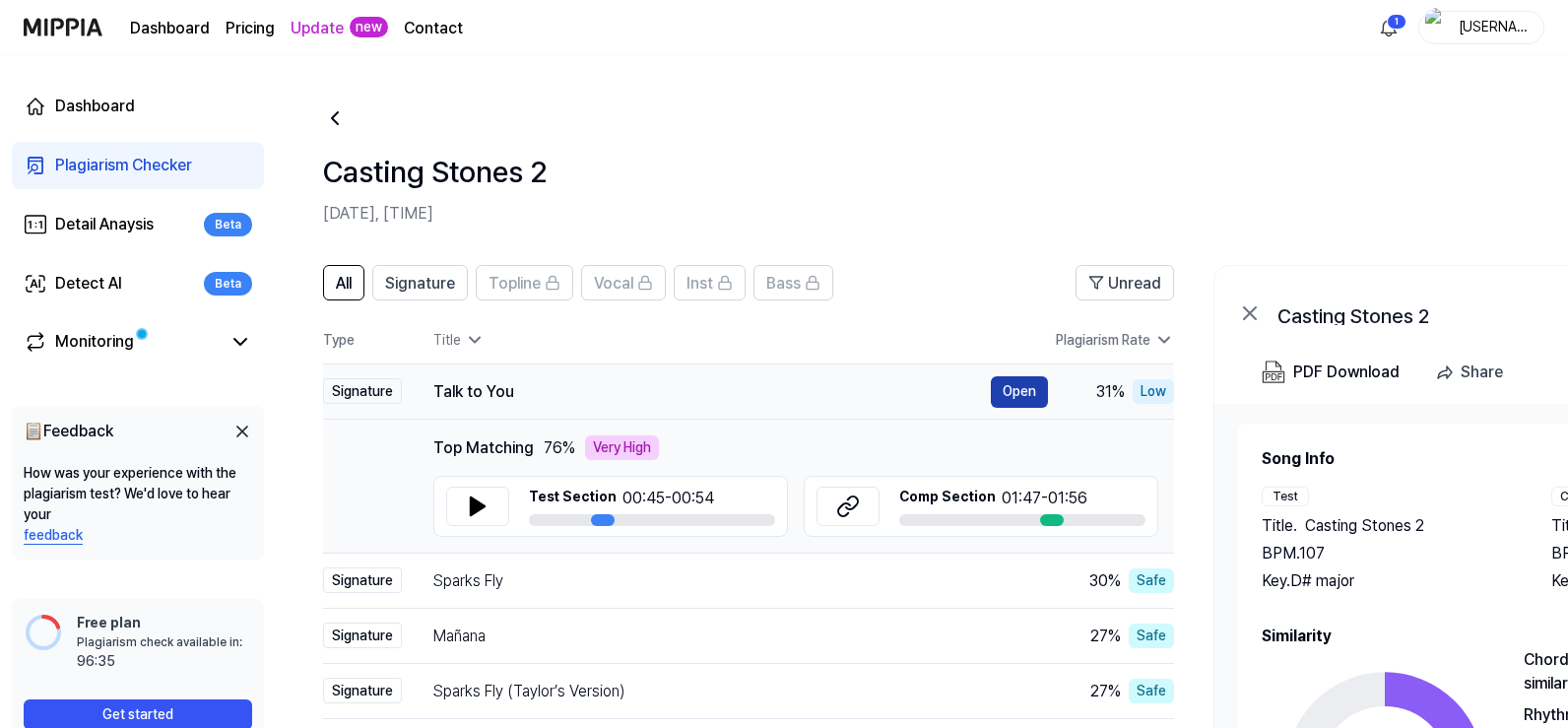 click on "Open" at bounding box center (1019, 392) 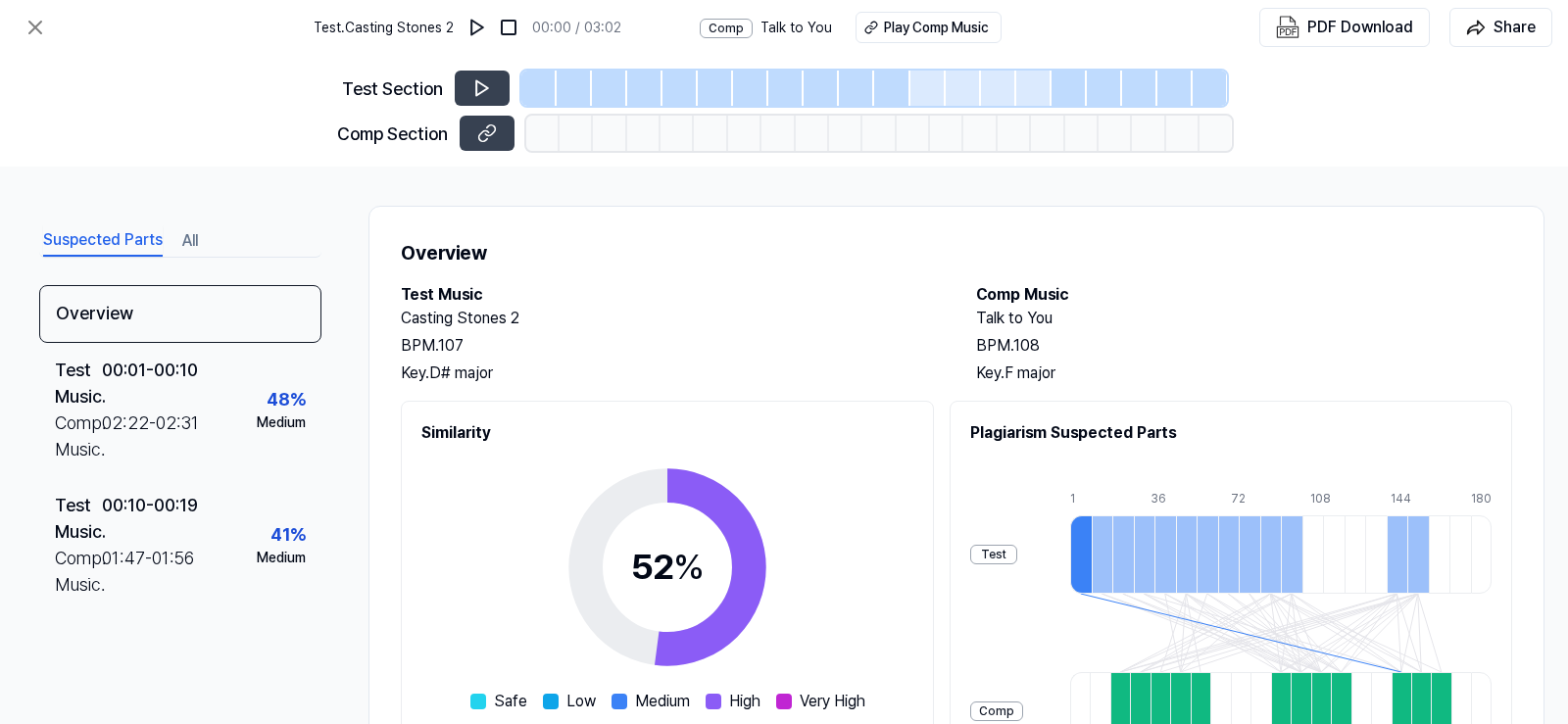 click on "All" at bounding box center [190, 241] 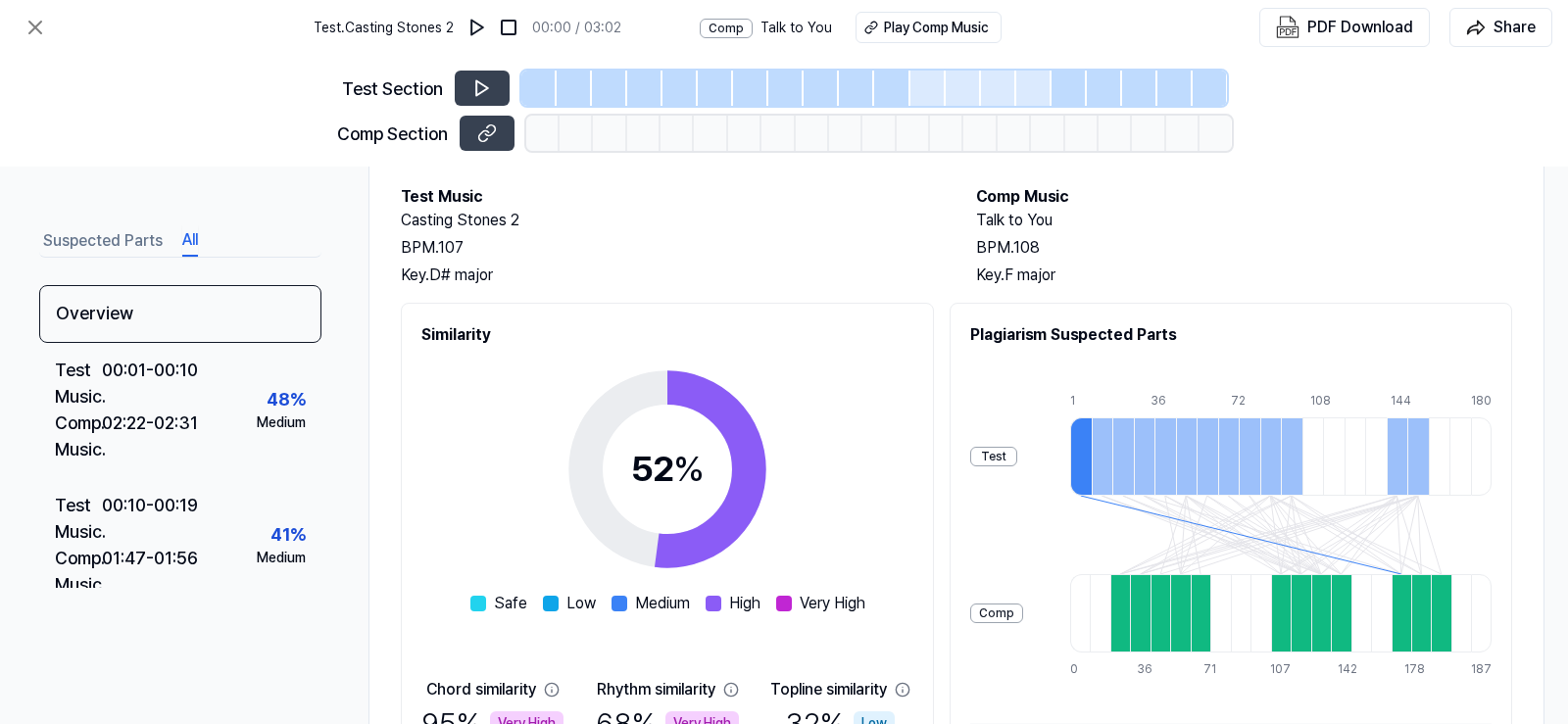 scroll, scrollTop: 318, scrollLeft: 0, axis: vertical 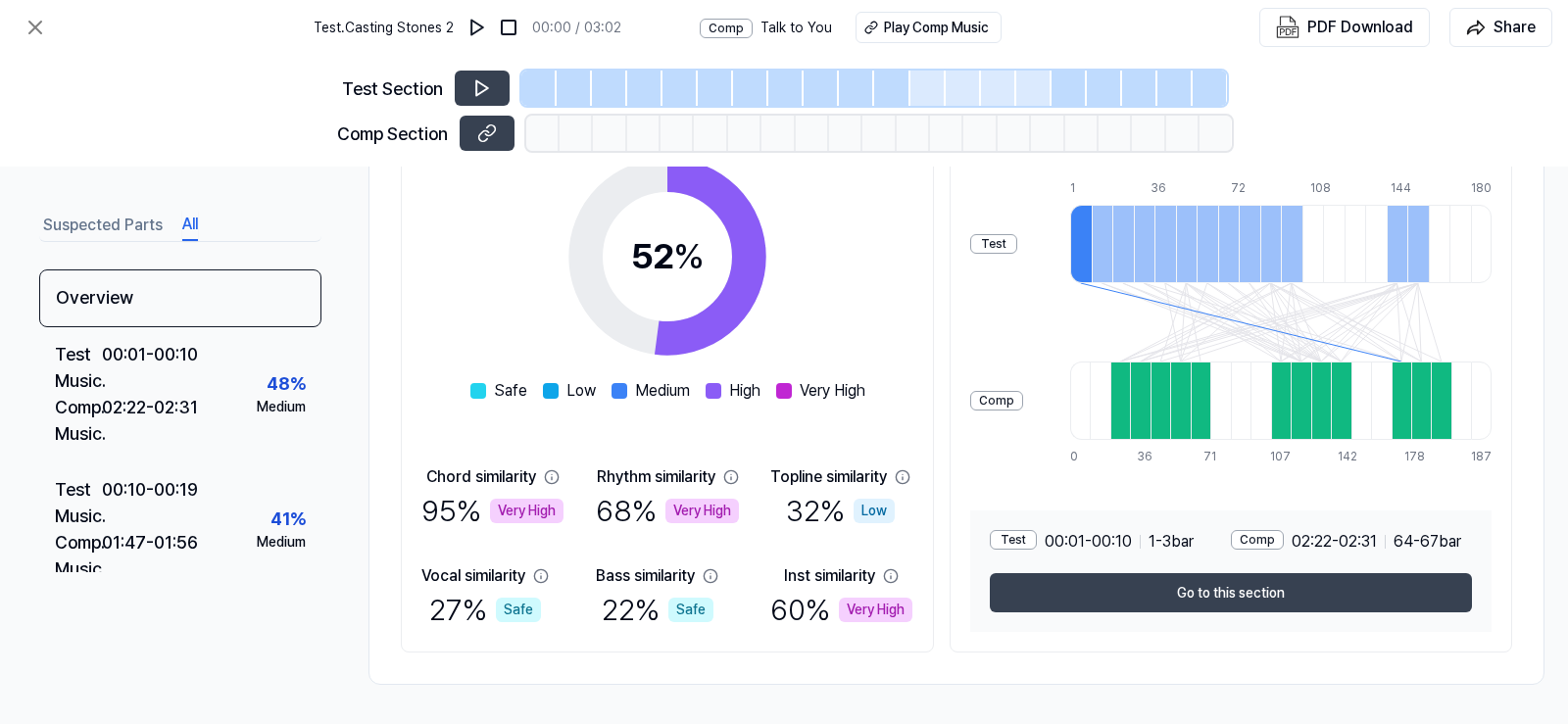 click at bounding box center [1081, 244] 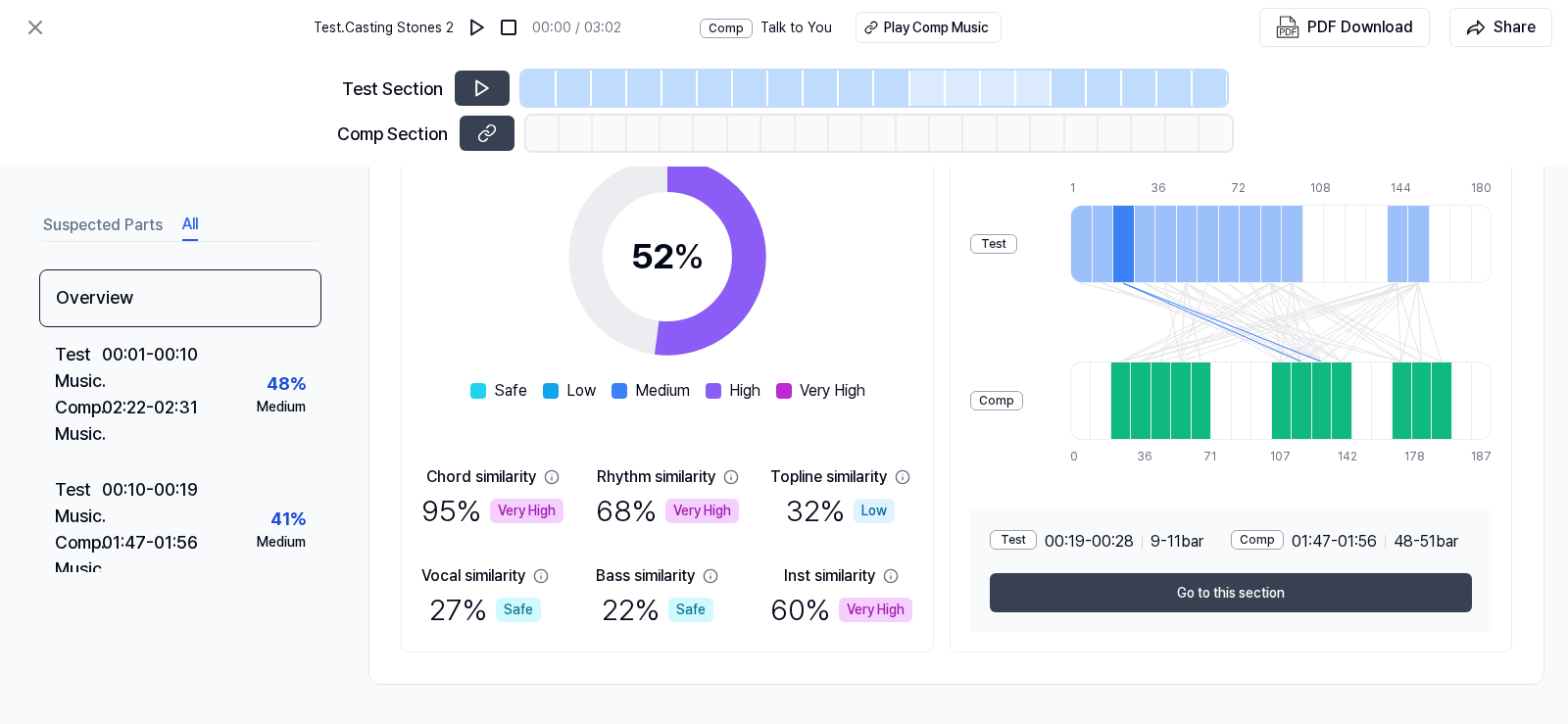 click at bounding box center (1081, 244) 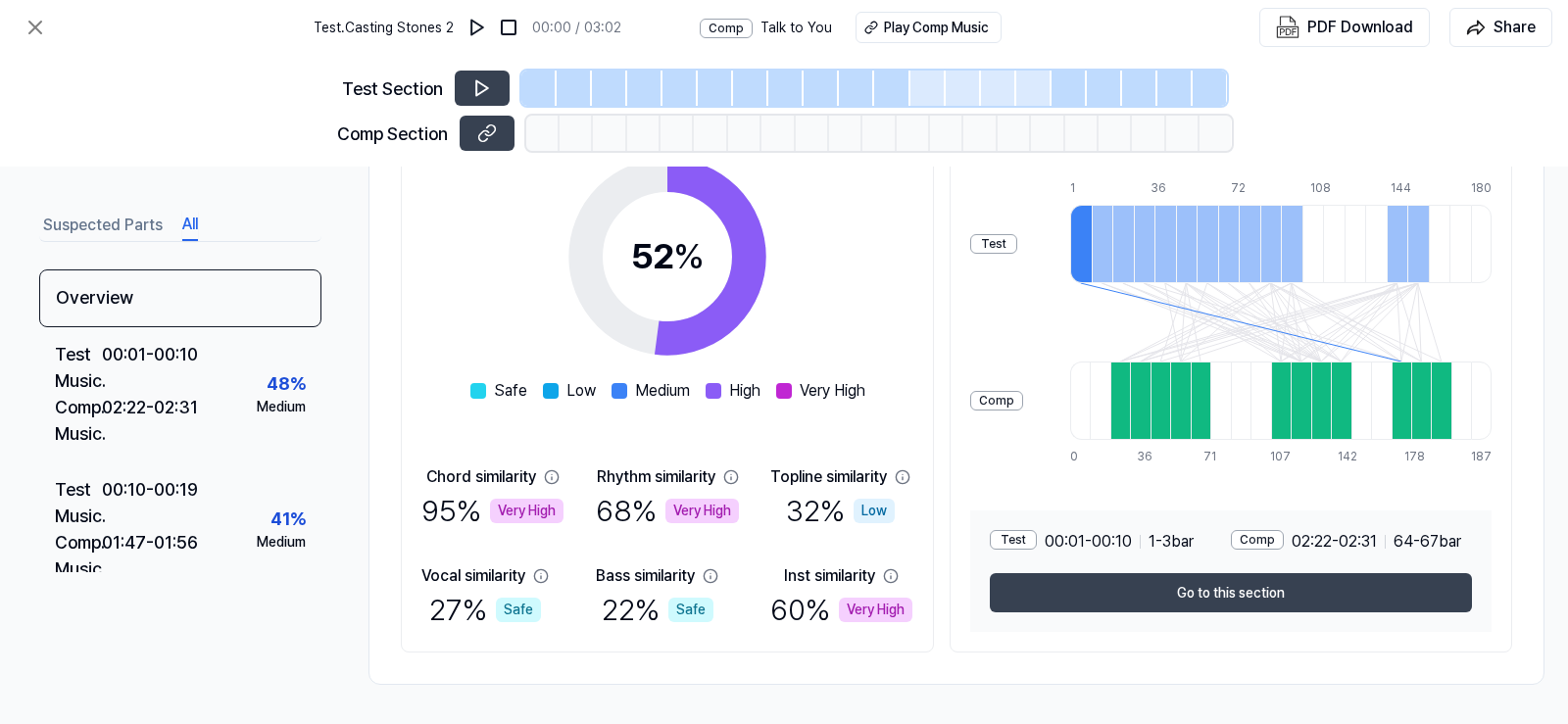 click at bounding box center (1102, 244) 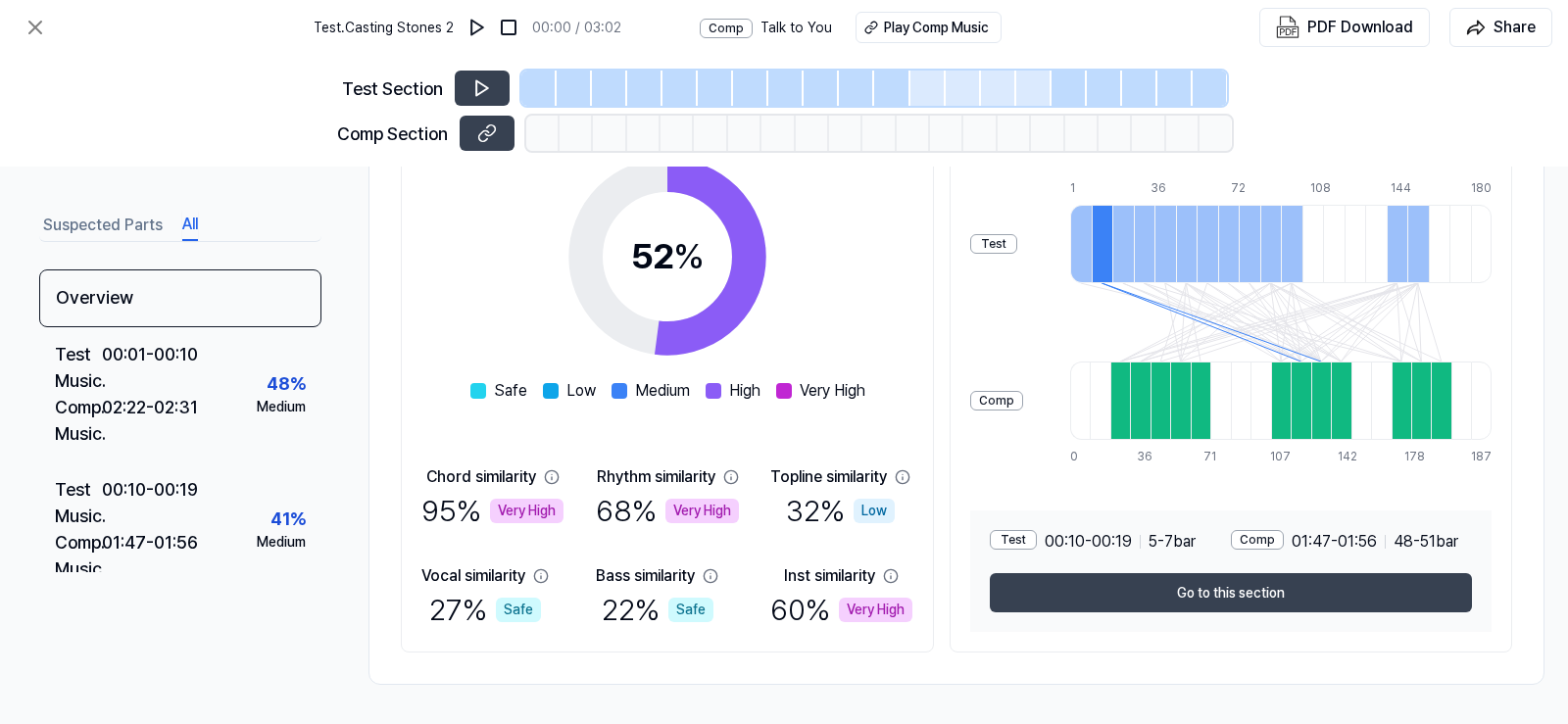 click at bounding box center [1123, 244] 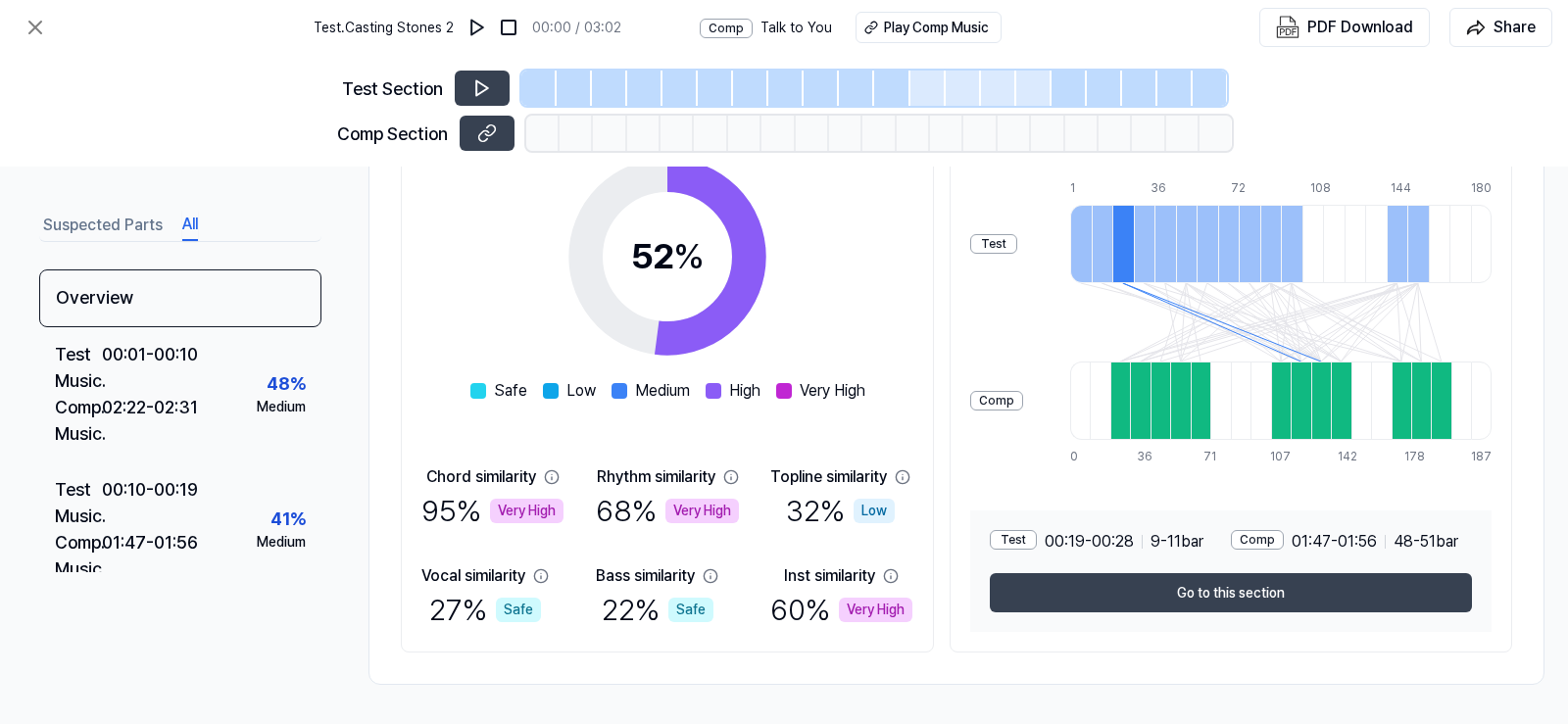 click at bounding box center [1145, 244] 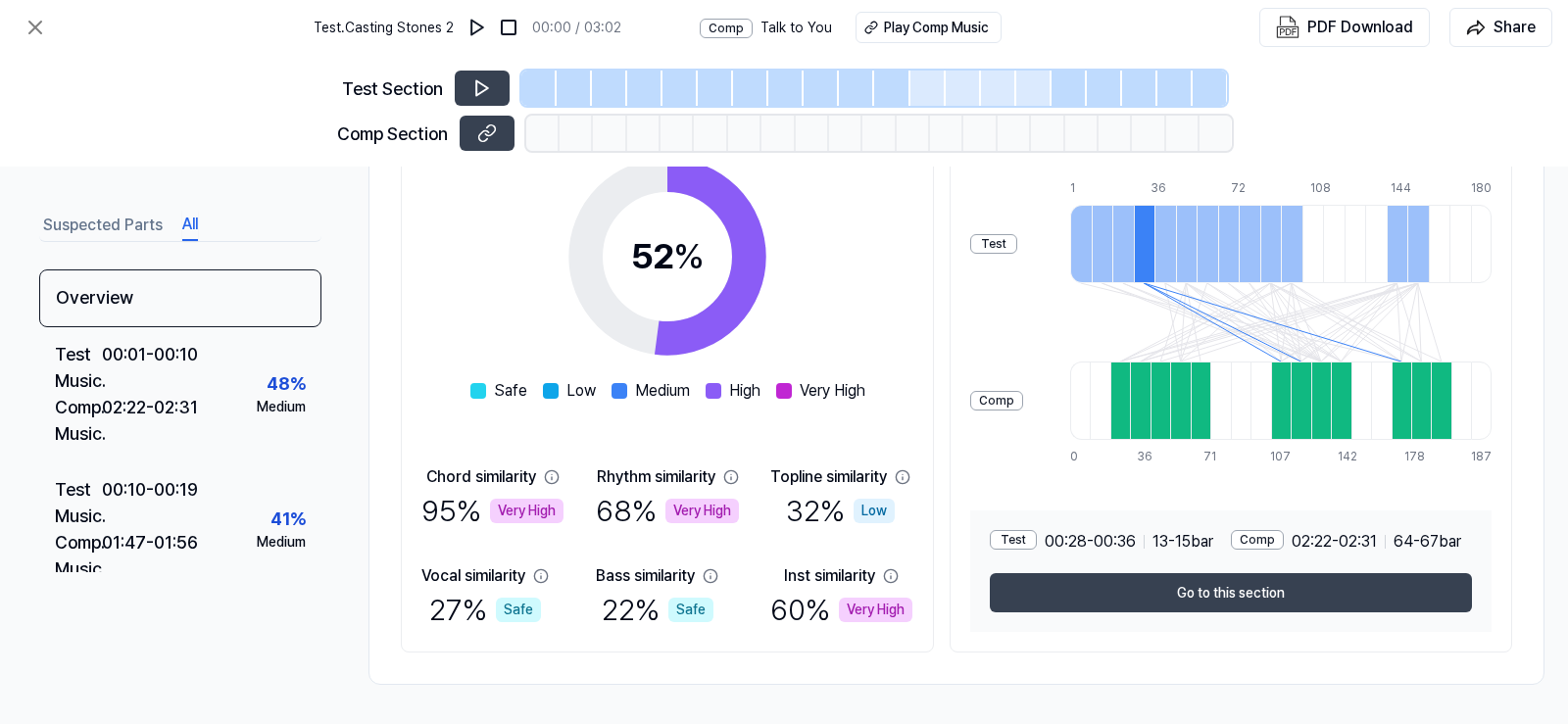 click at bounding box center [1187, 244] 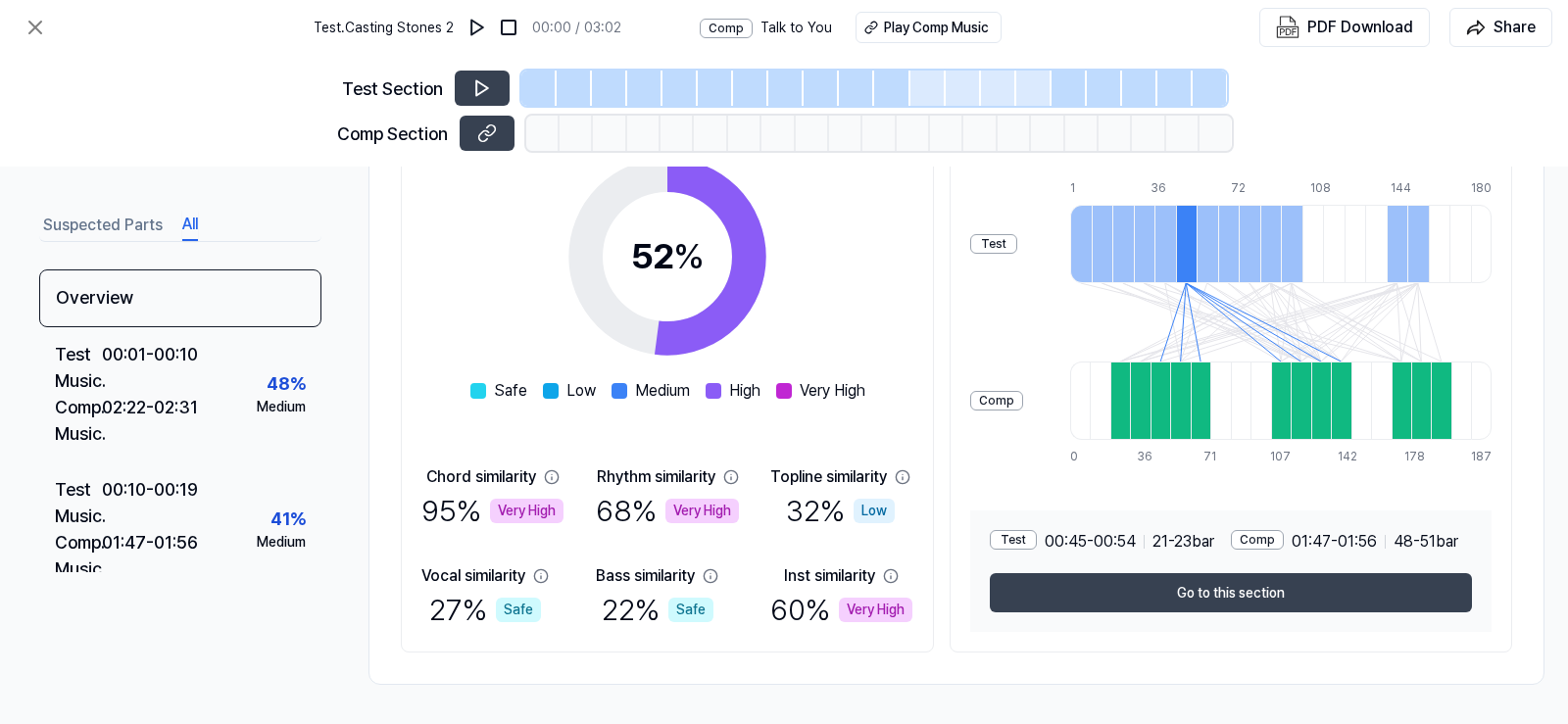 click at bounding box center (1207, 244) 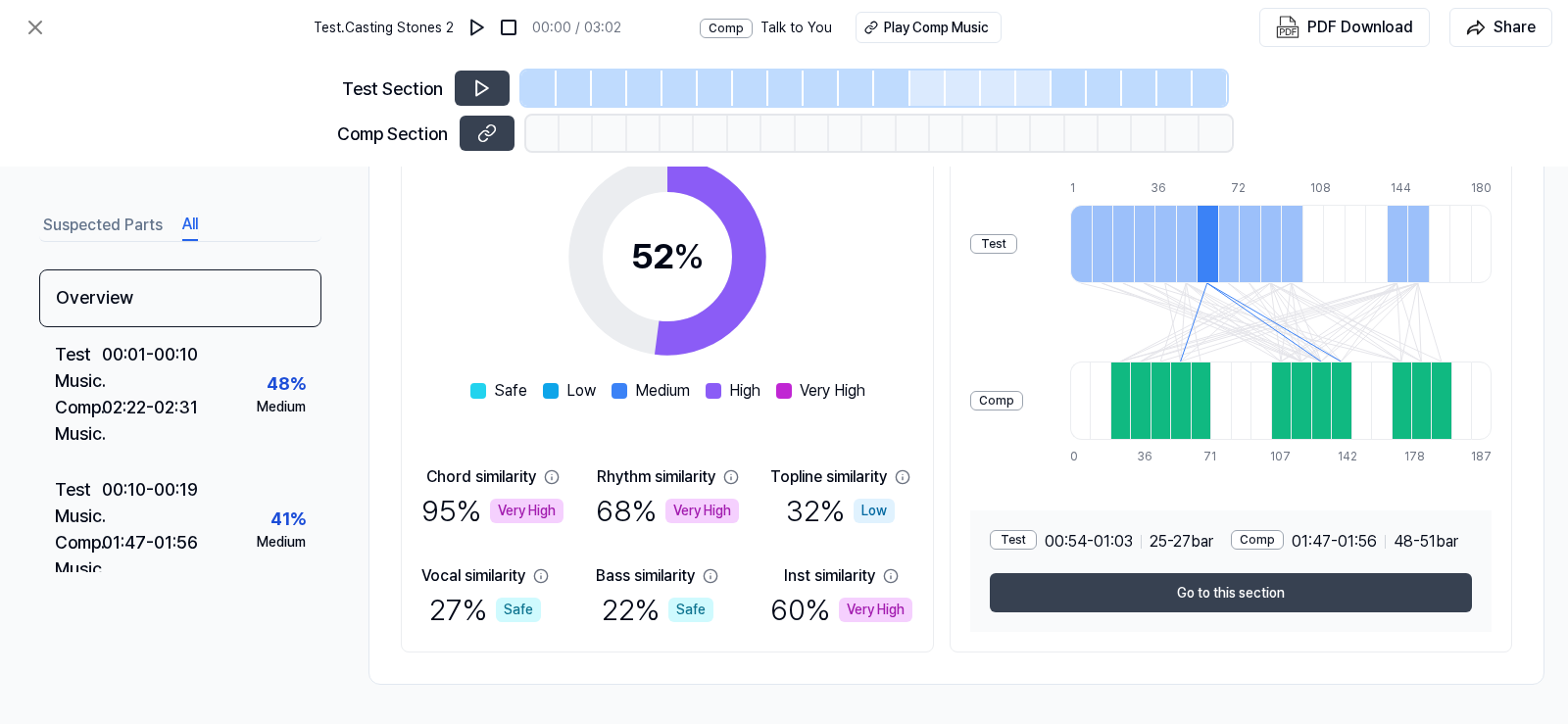 click at bounding box center (1229, 244) 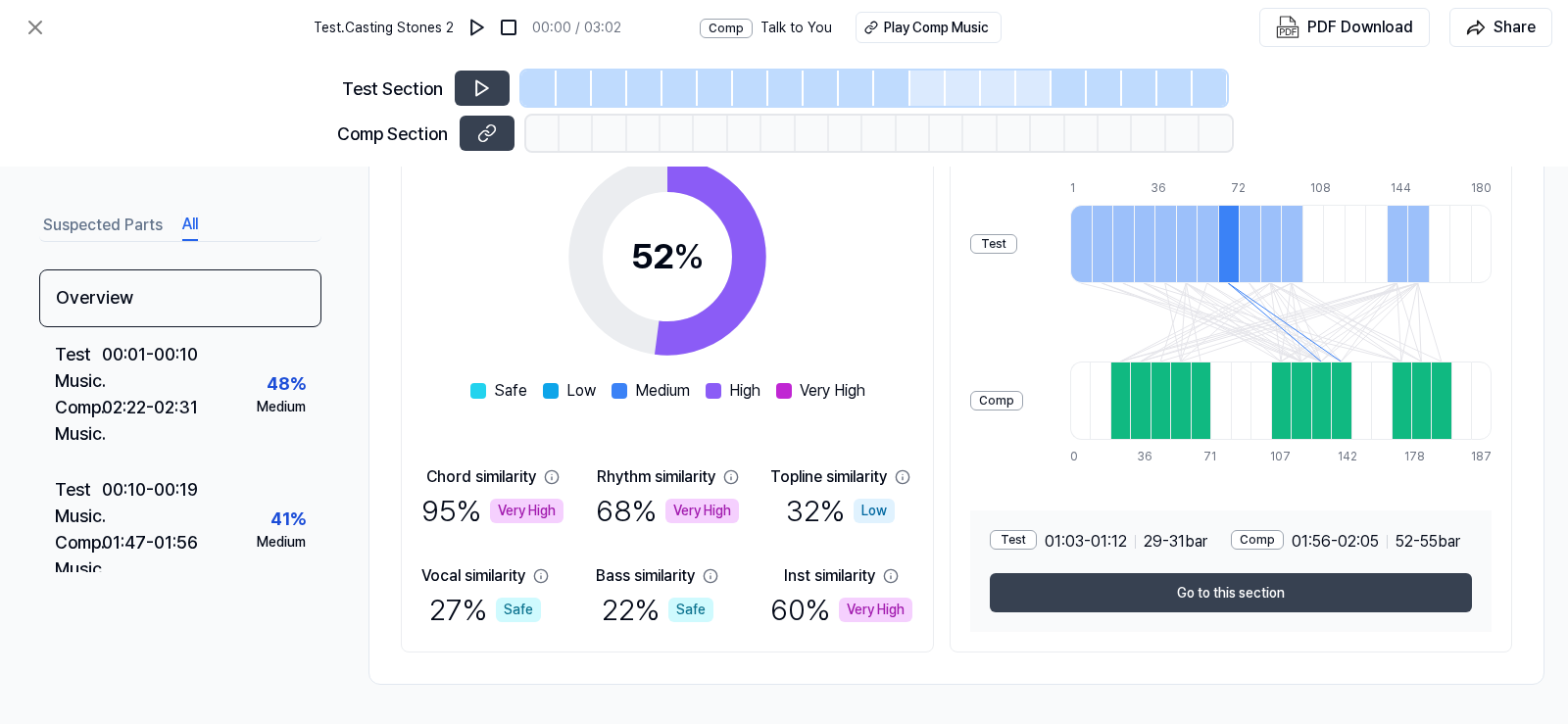 click at bounding box center (1250, 244) 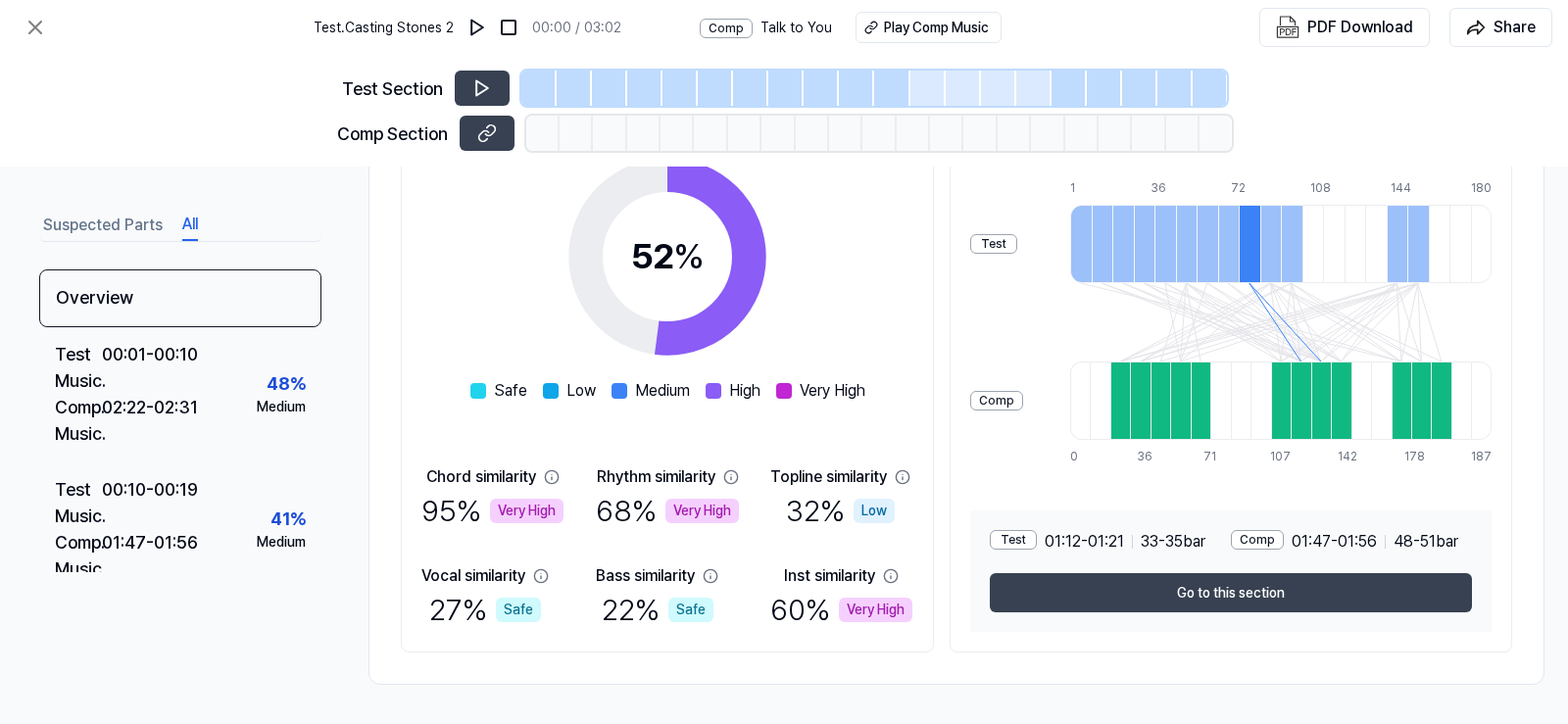 click at bounding box center [1271, 244] 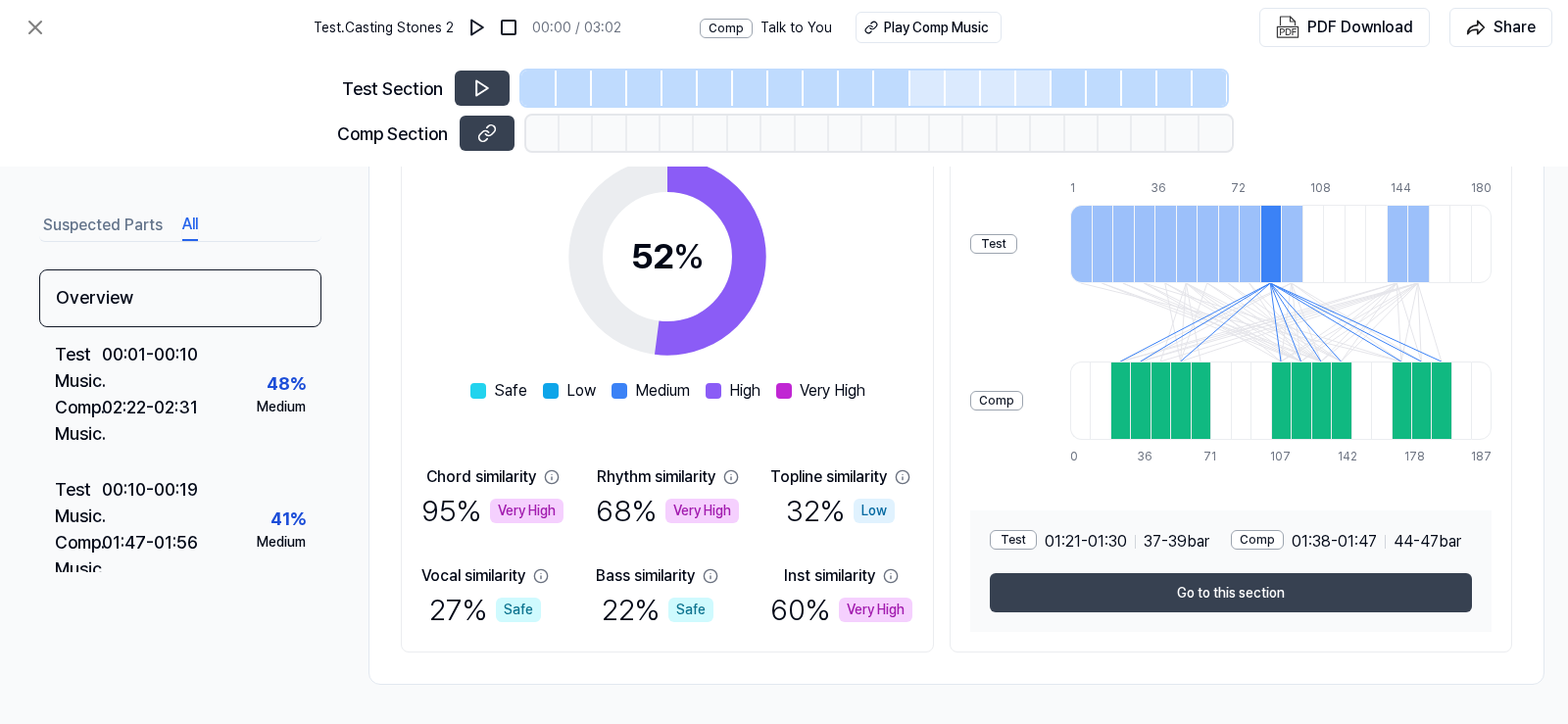 click at bounding box center (1292, 244) 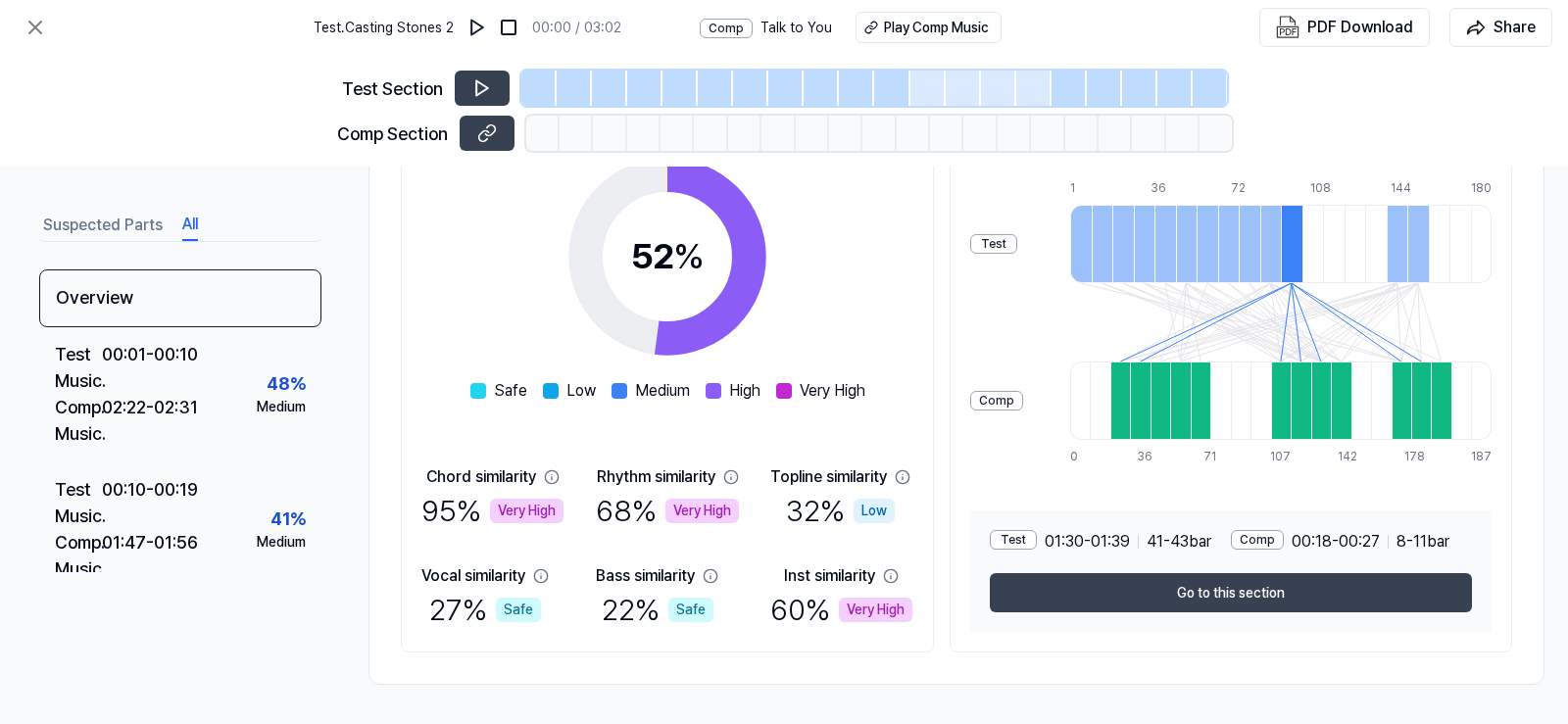 click at bounding box center [1081, 244] 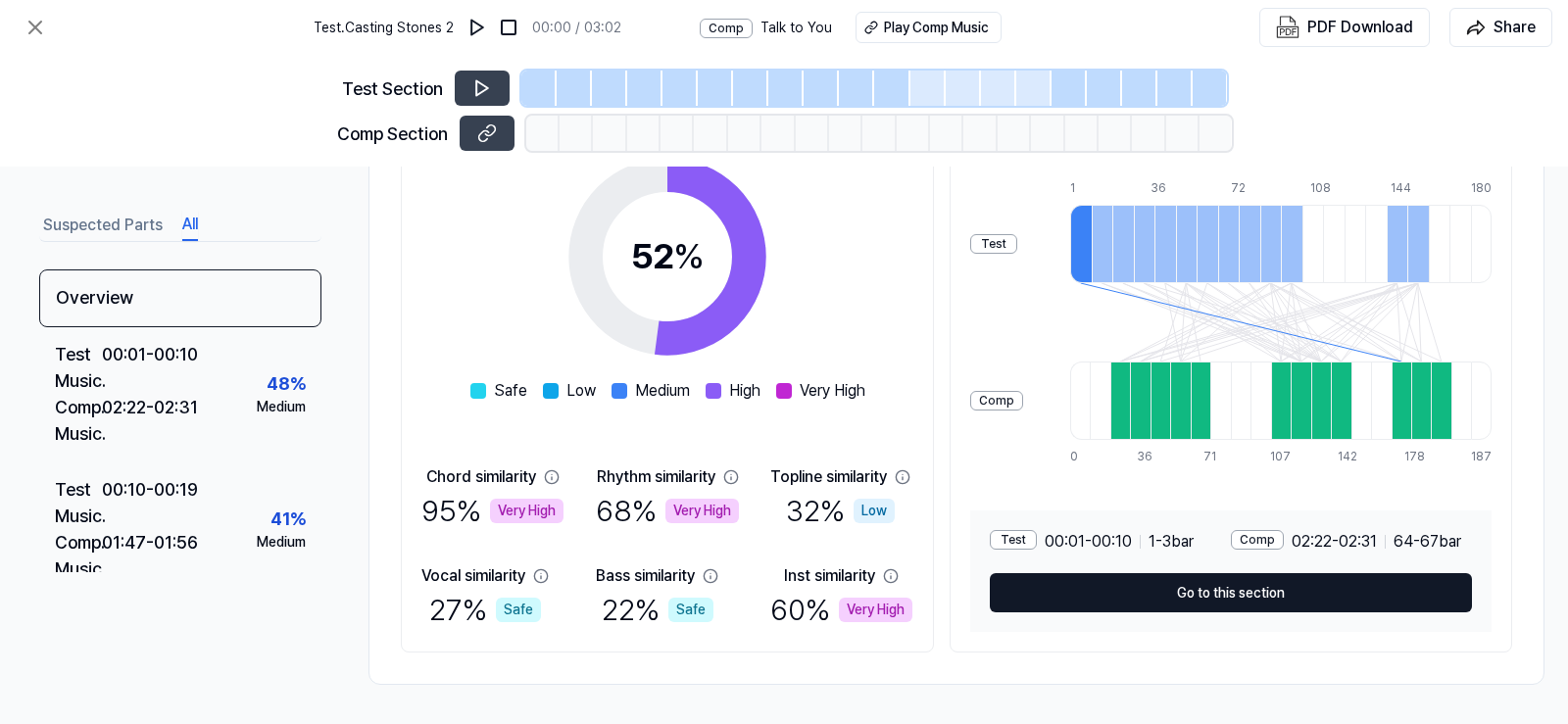 click on "Go to this section" at bounding box center (1231, 593) 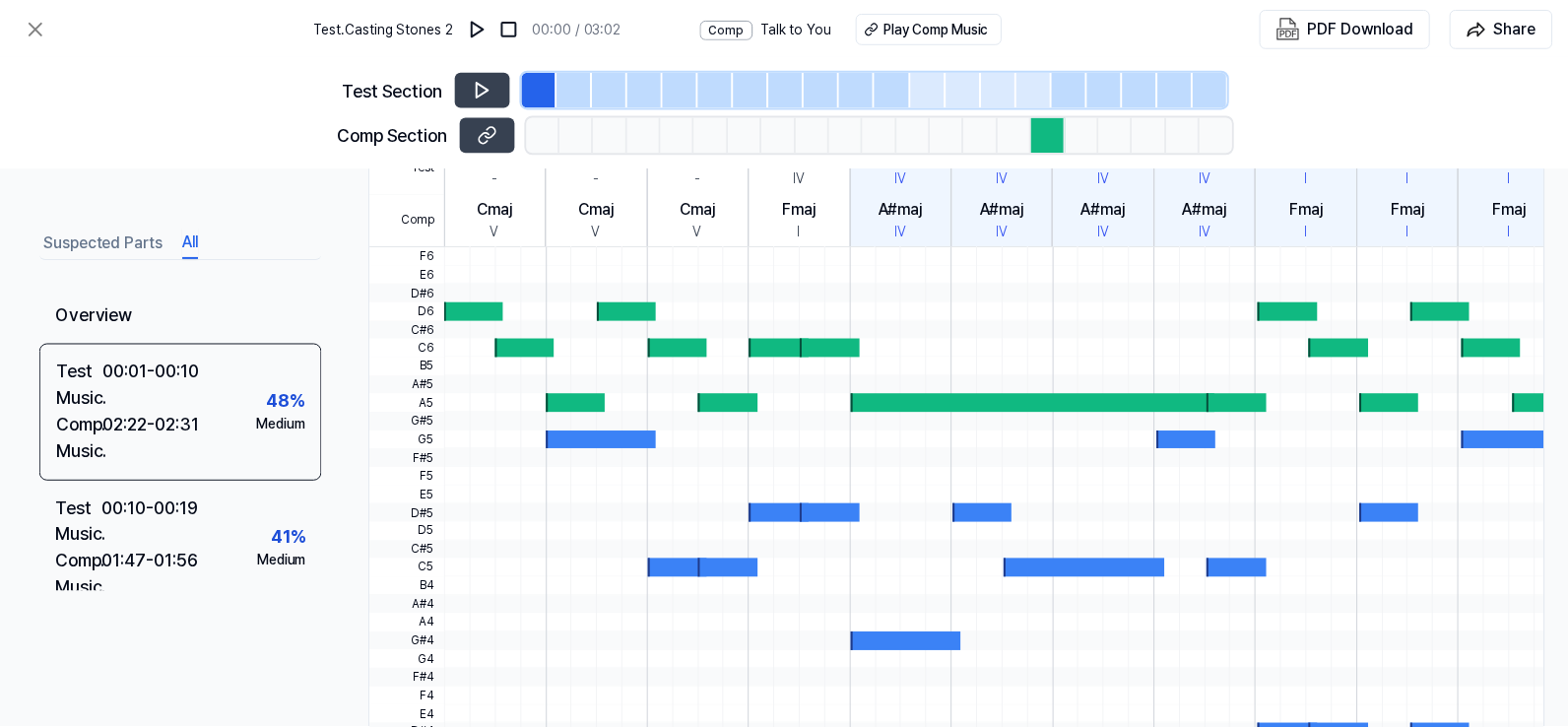 scroll, scrollTop: 616, scrollLeft: 0, axis: vertical 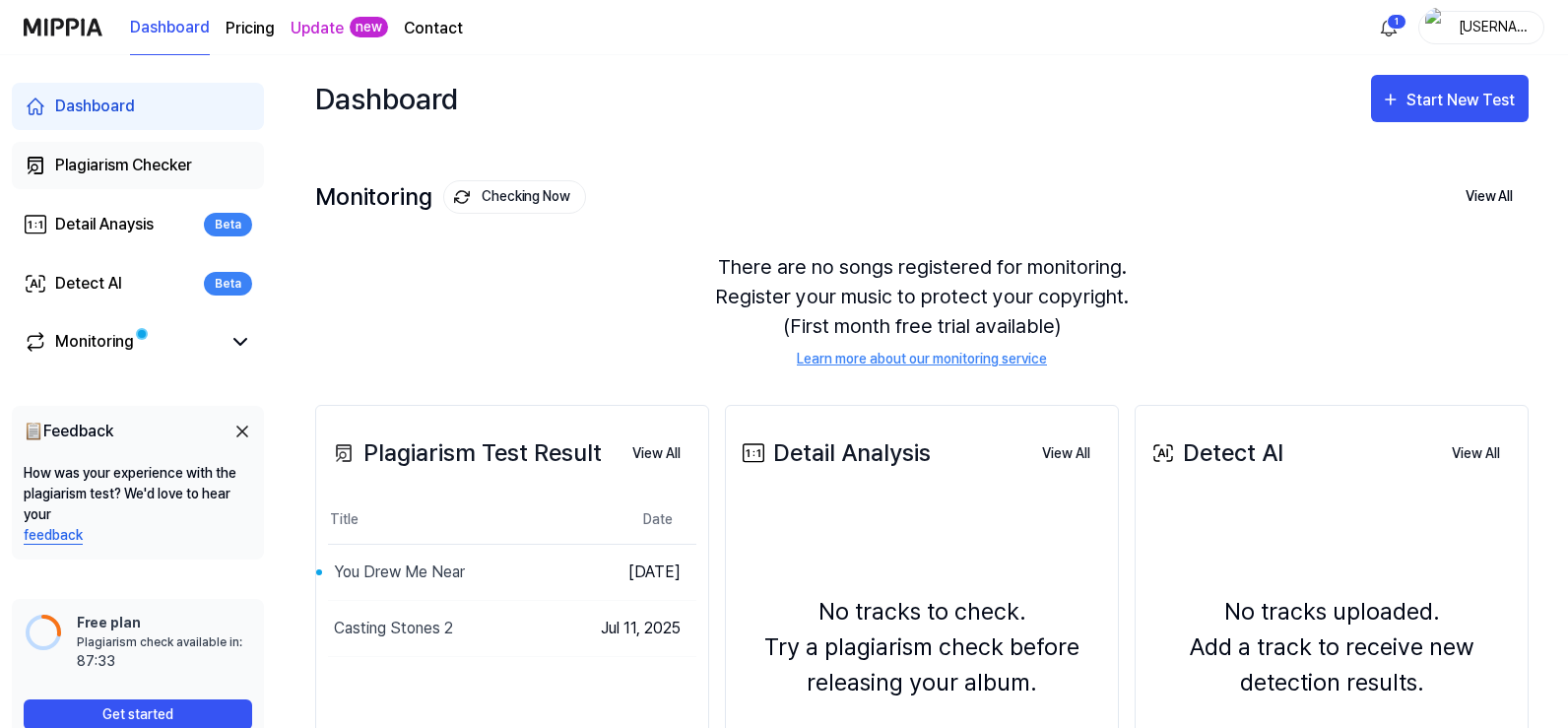 click on "Plagiarism Checker" at bounding box center (123, 165) 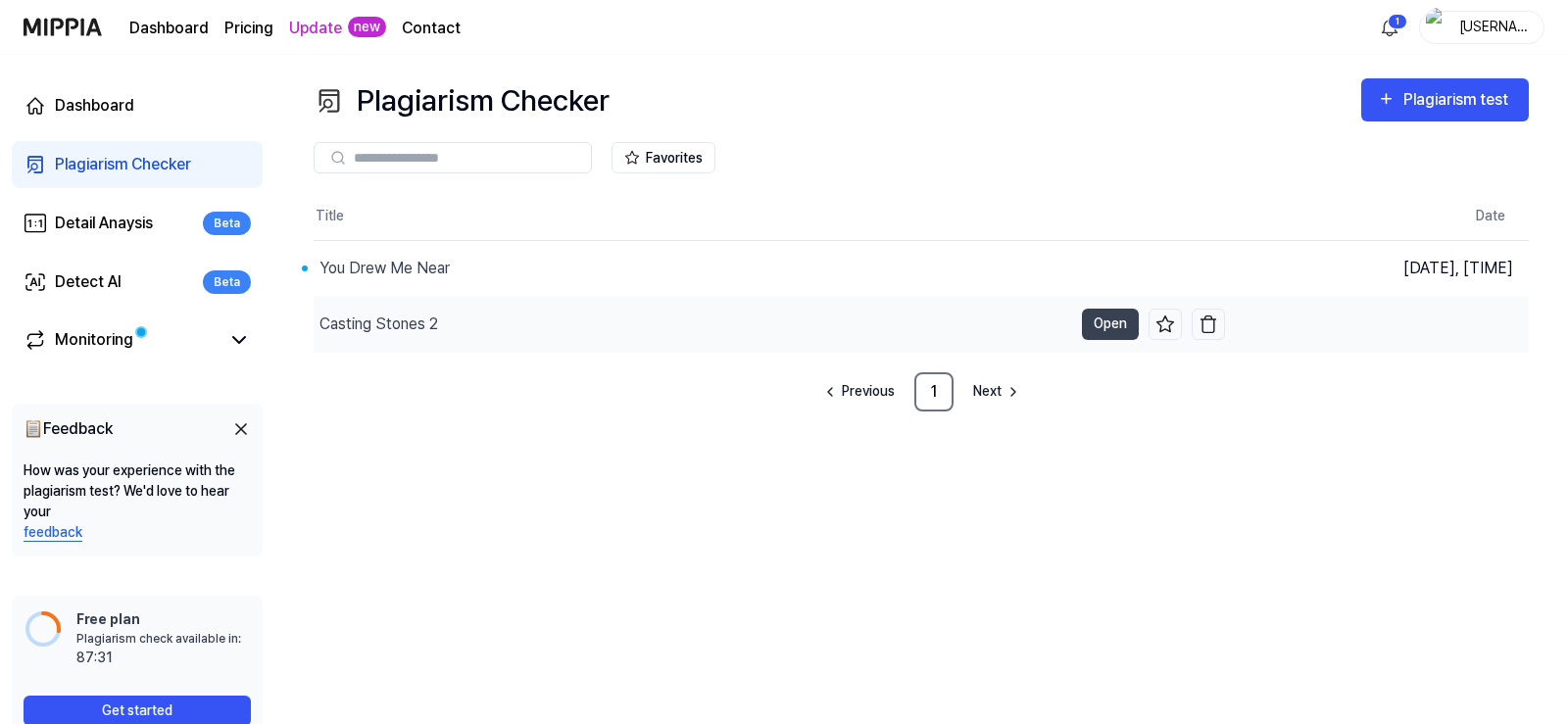 click on "Casting Stones 2" at bounding box center (378, 324) 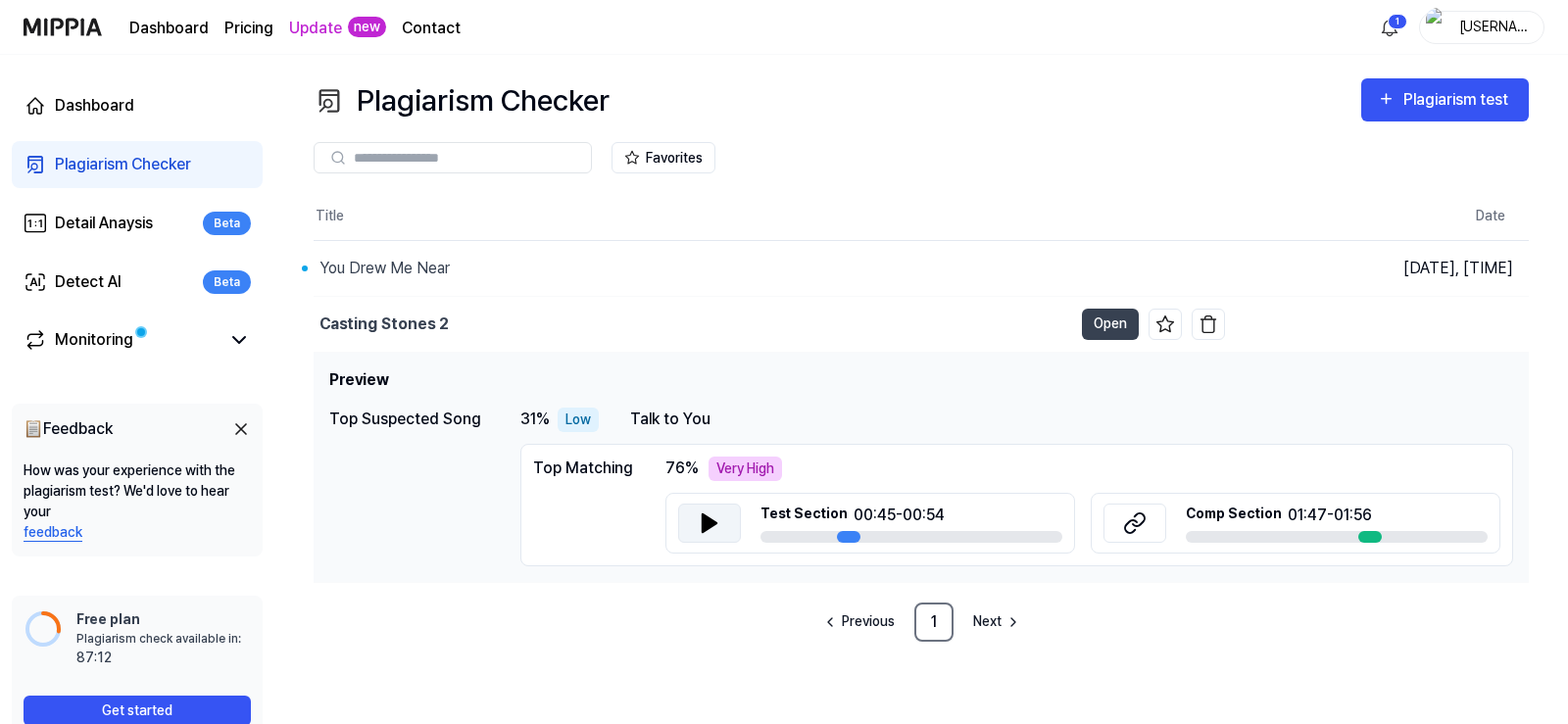 click 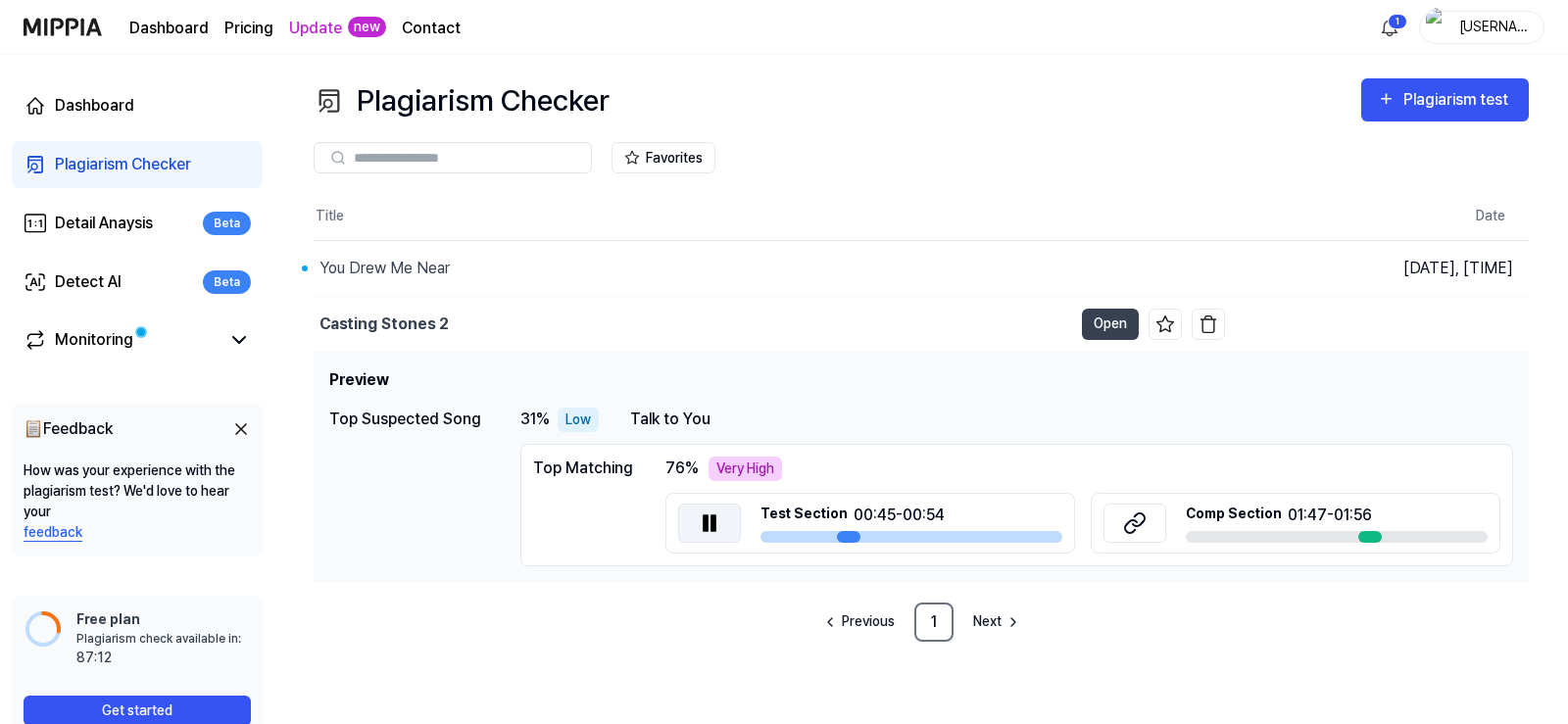 click 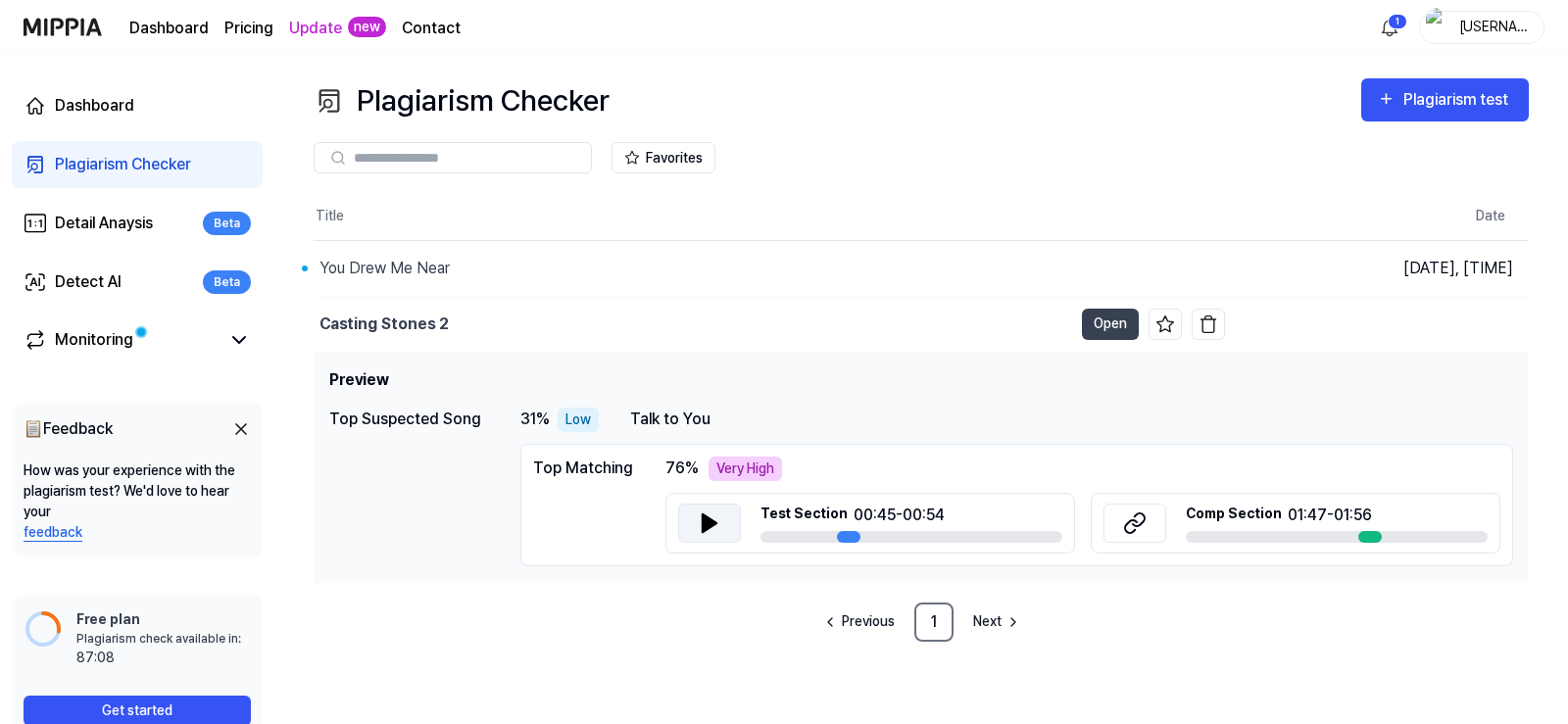 click on "Top Matching 76 % Very High   Test Section 00:45 - 00:54 Comp Section 01:47 - 01:56" at bounding box center [1016, 505] 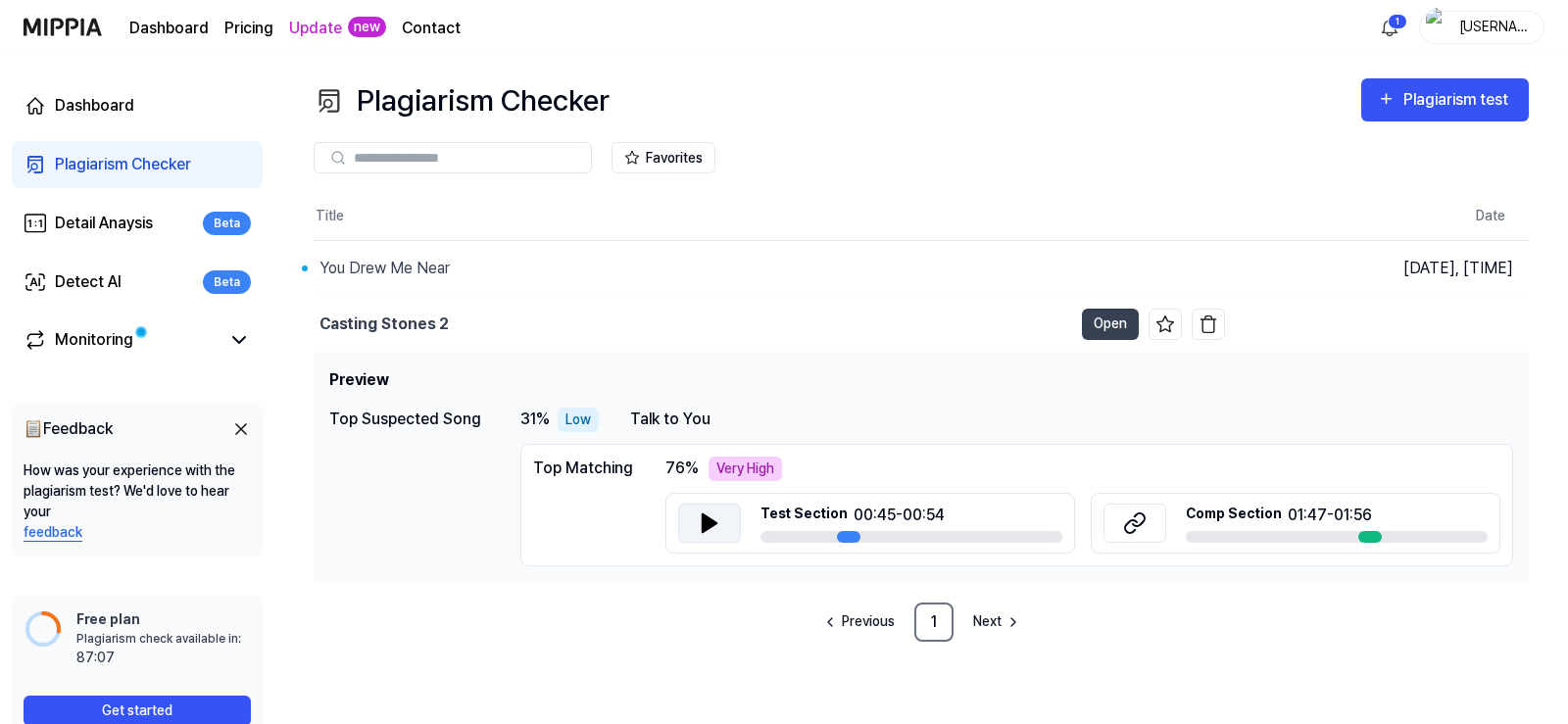 click on "31 % Low   Talk to You" at bounding box center (1016, 419) 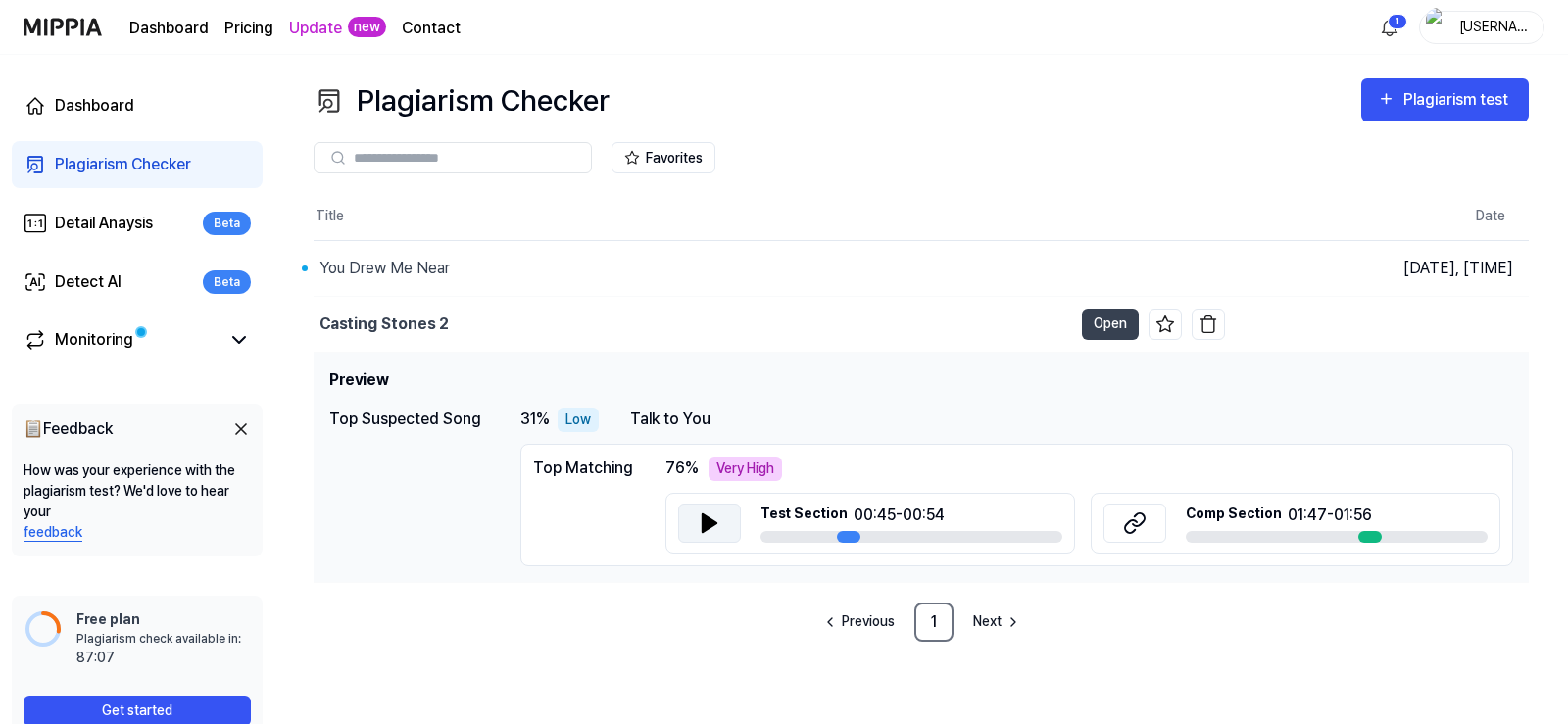 click on "31 % Low   Talk to You" at bounding box center [1016, 419] 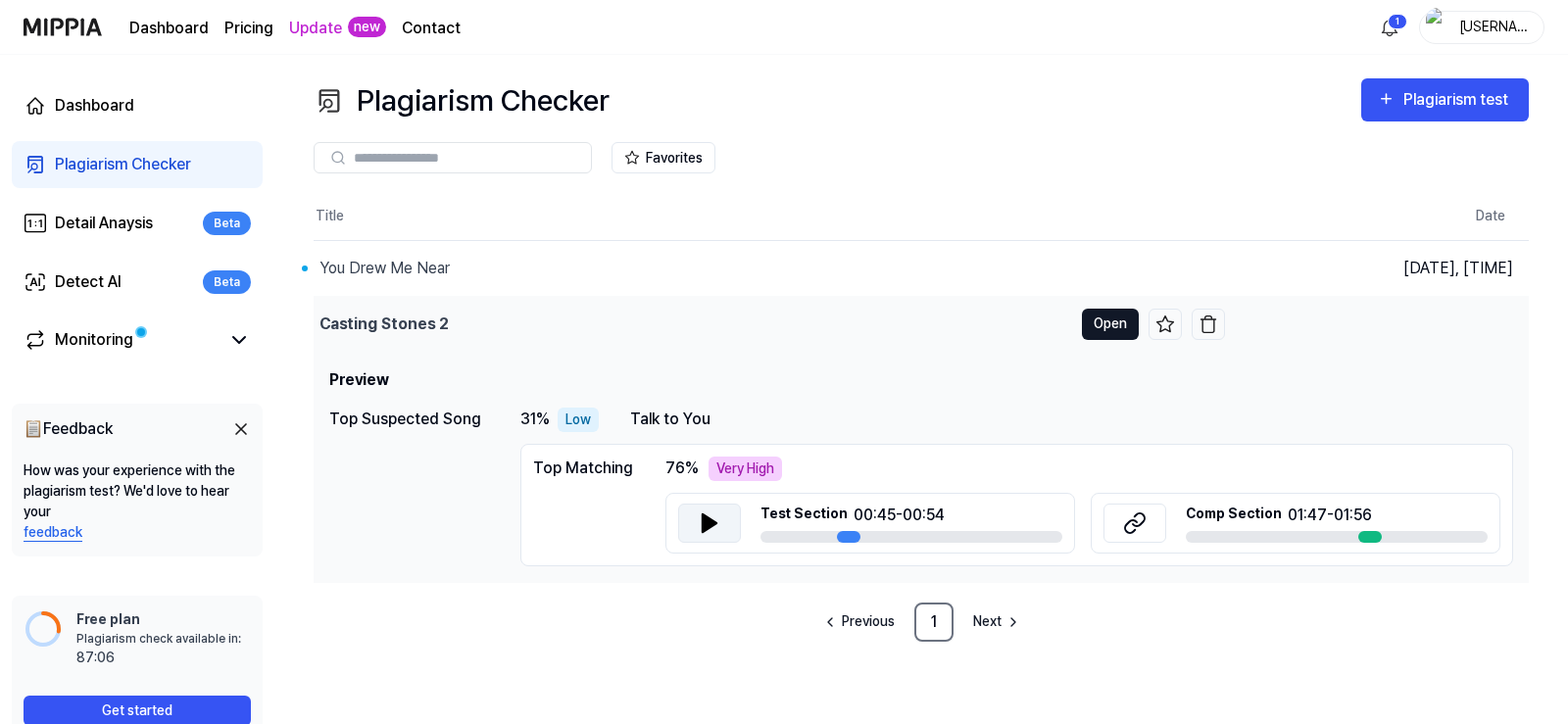 click on "Open" at bounding box center [1110, 324] 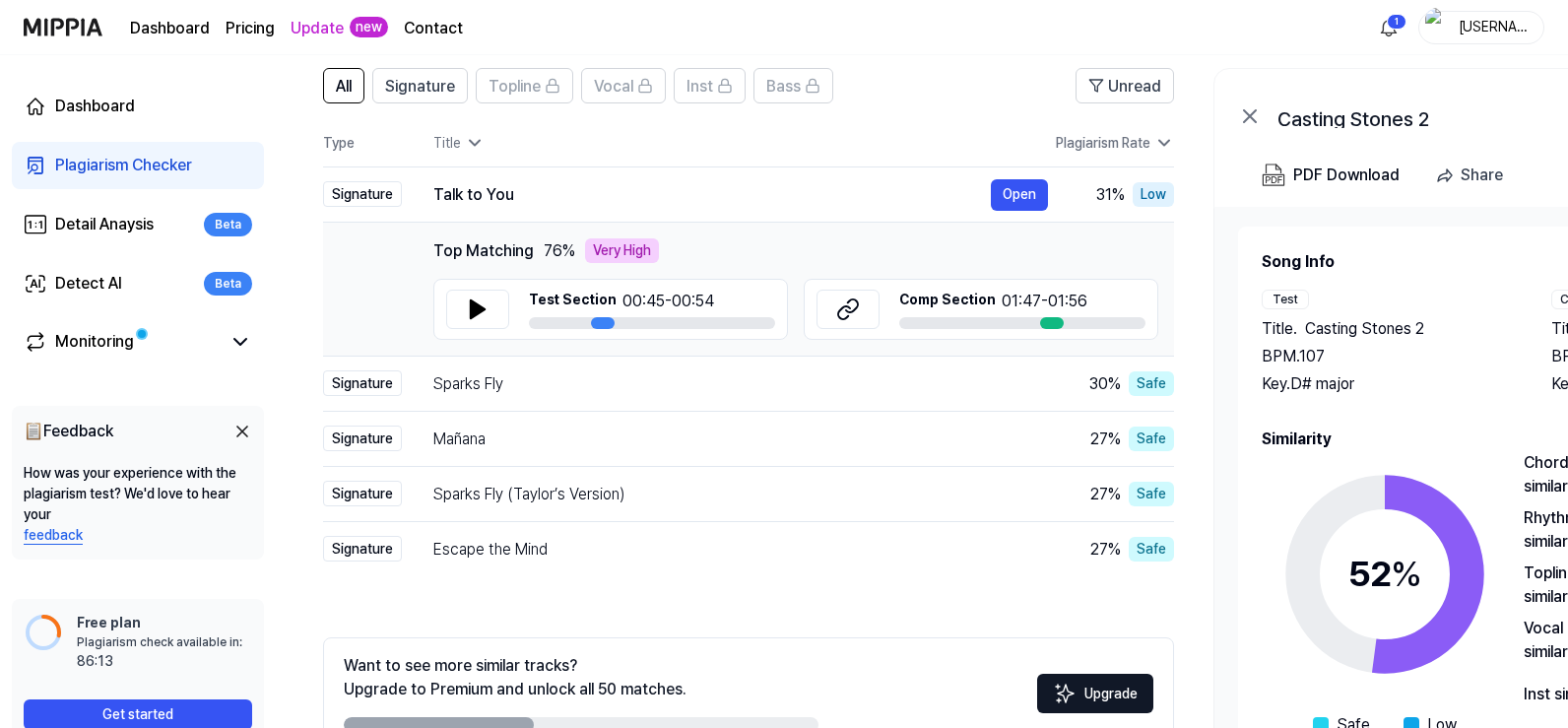 scroll, scrollTop: 296, scrollLeft: 0, axis: vertical 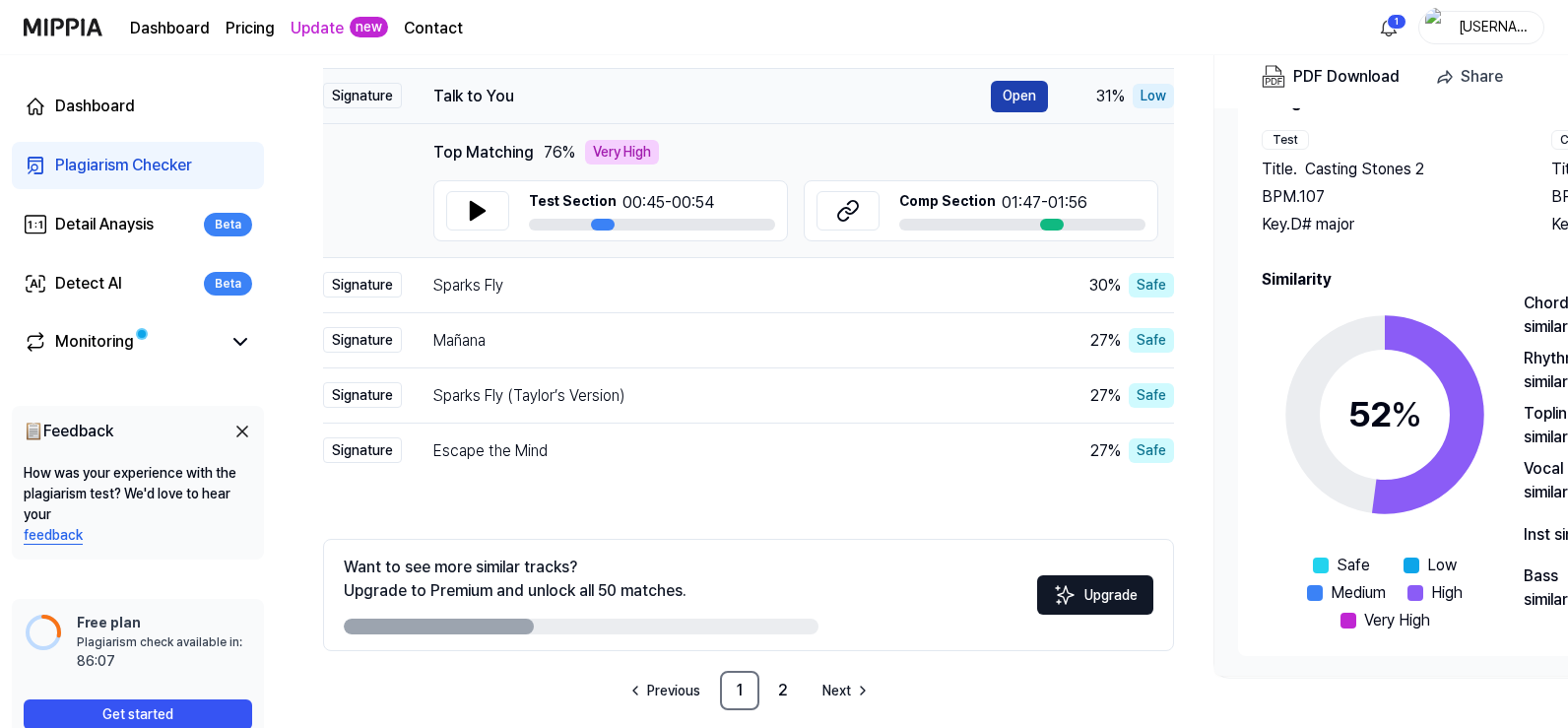 click on "Open" at bounding box center [1019, 97] 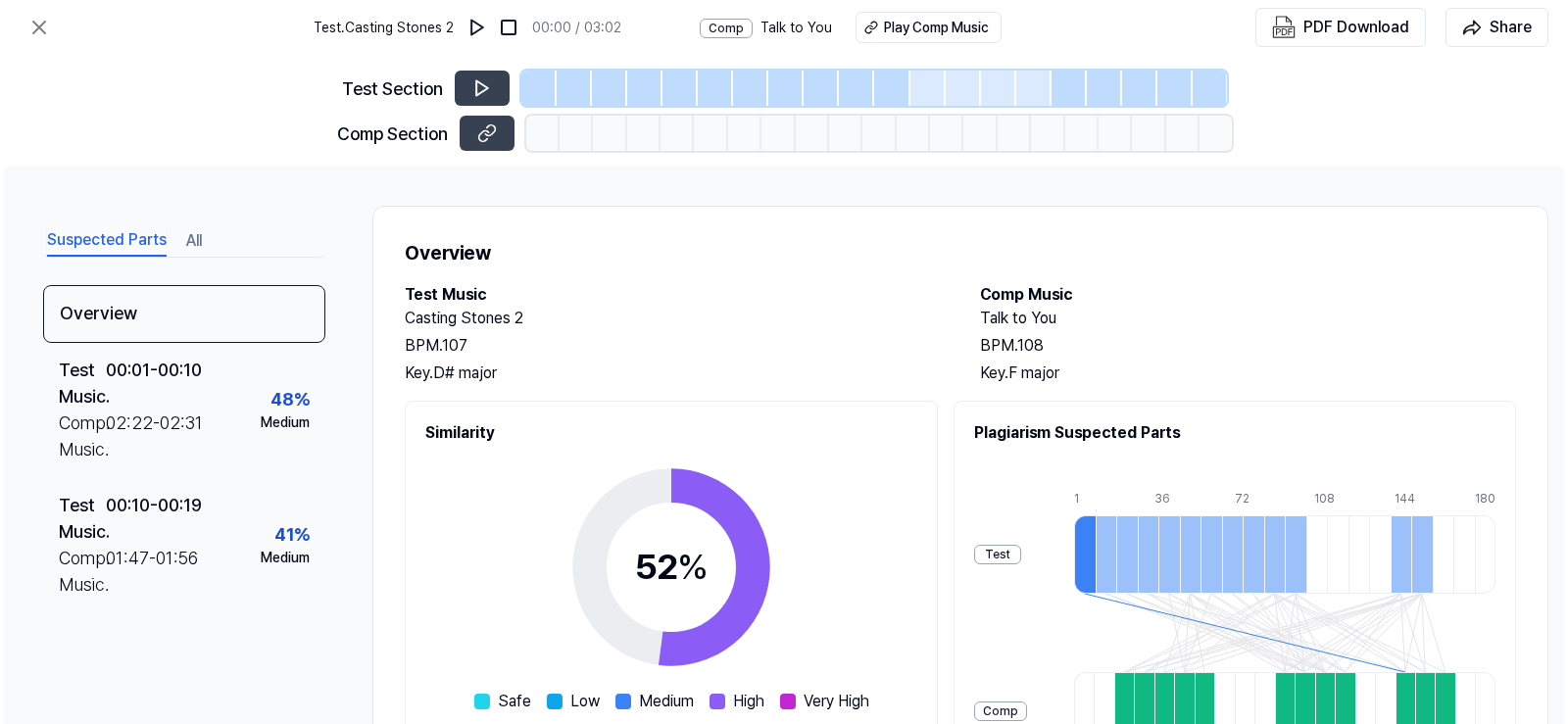 scroll, scrollTop: 0, scrollLeft: 0, axis: both 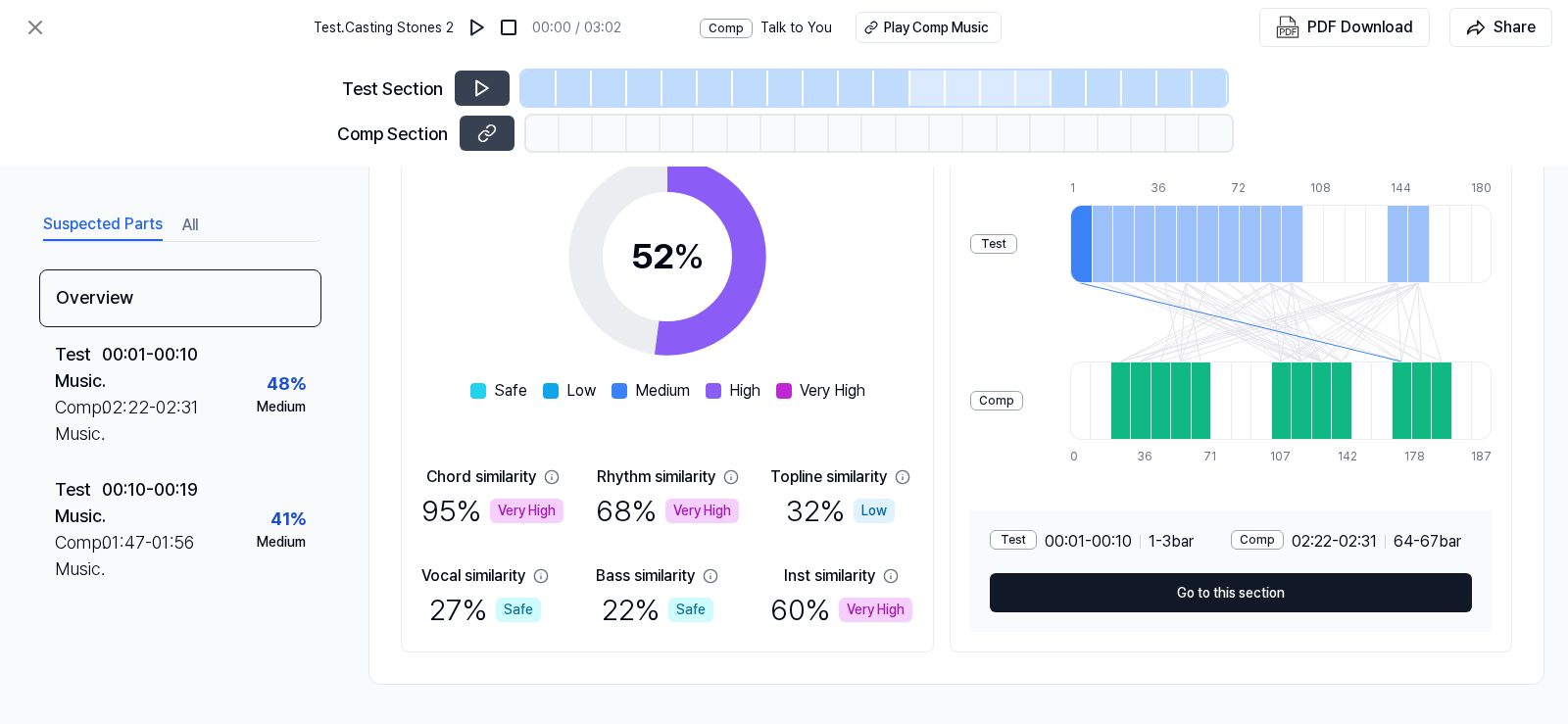 click on "Go to this section" at bounding box center [1231, 593] 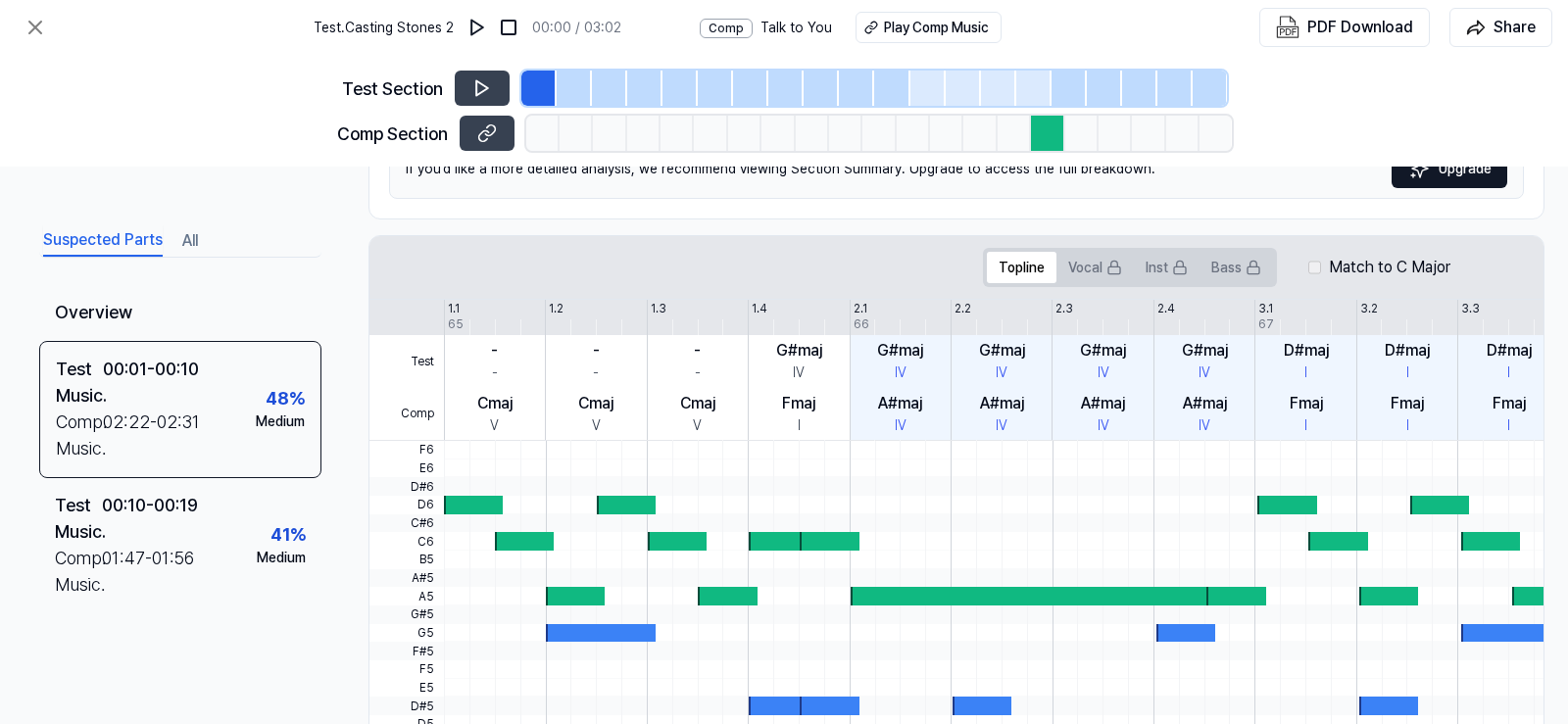 scroll, scrollTop: 514, scrollLeft: 0, axis: vertical 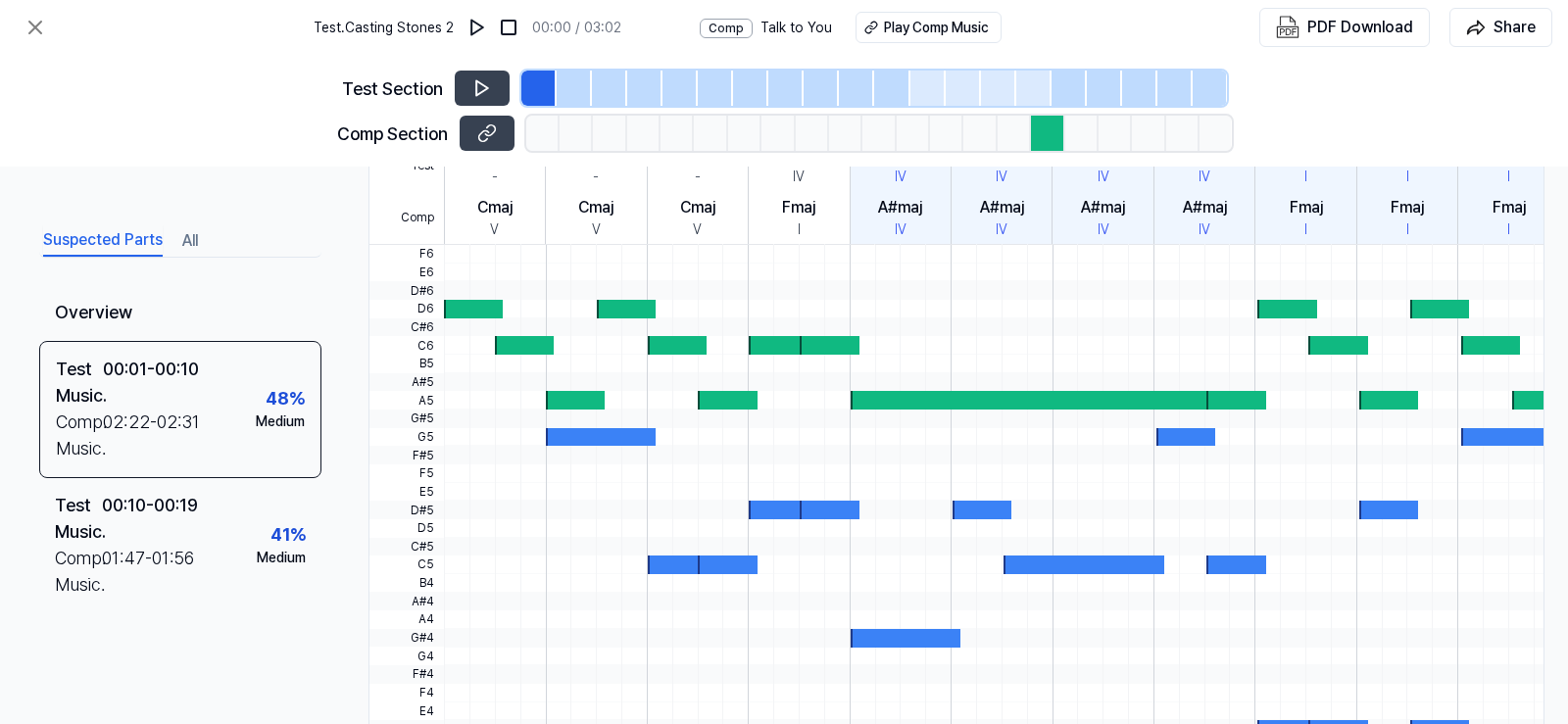 click at bounding box center [778, 345] 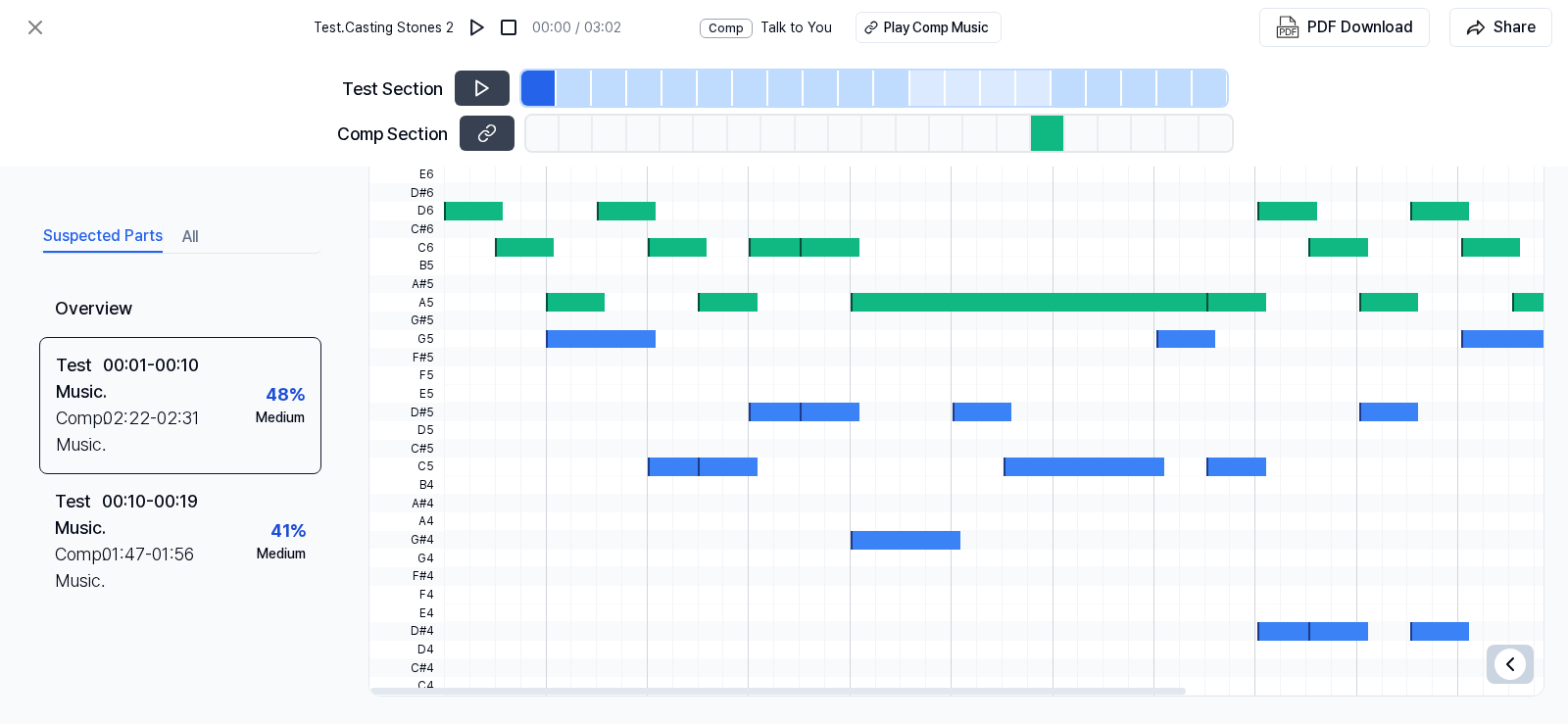scroll, scrollTop: 632, scrollLeft: 0, axis: vertical 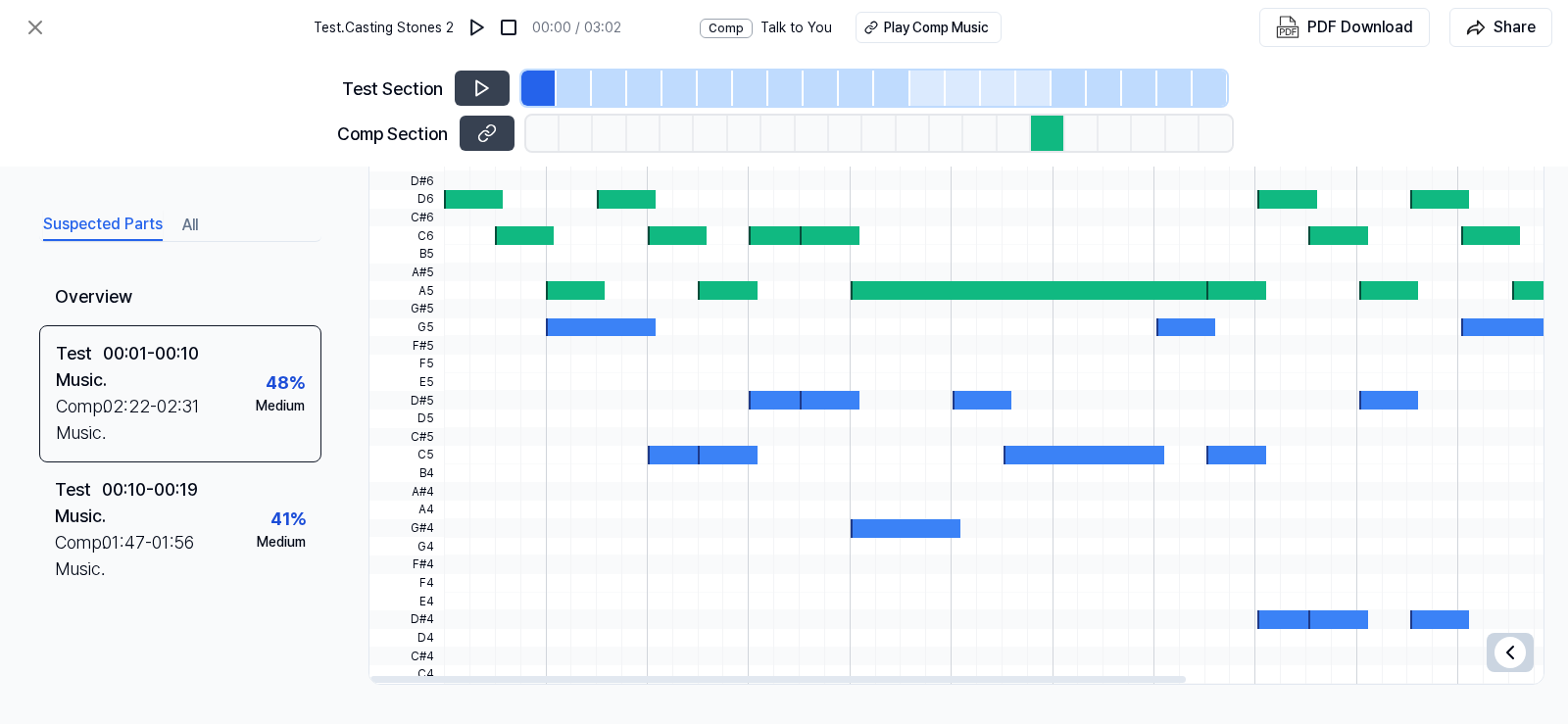 click at bounding box center [727, 455] 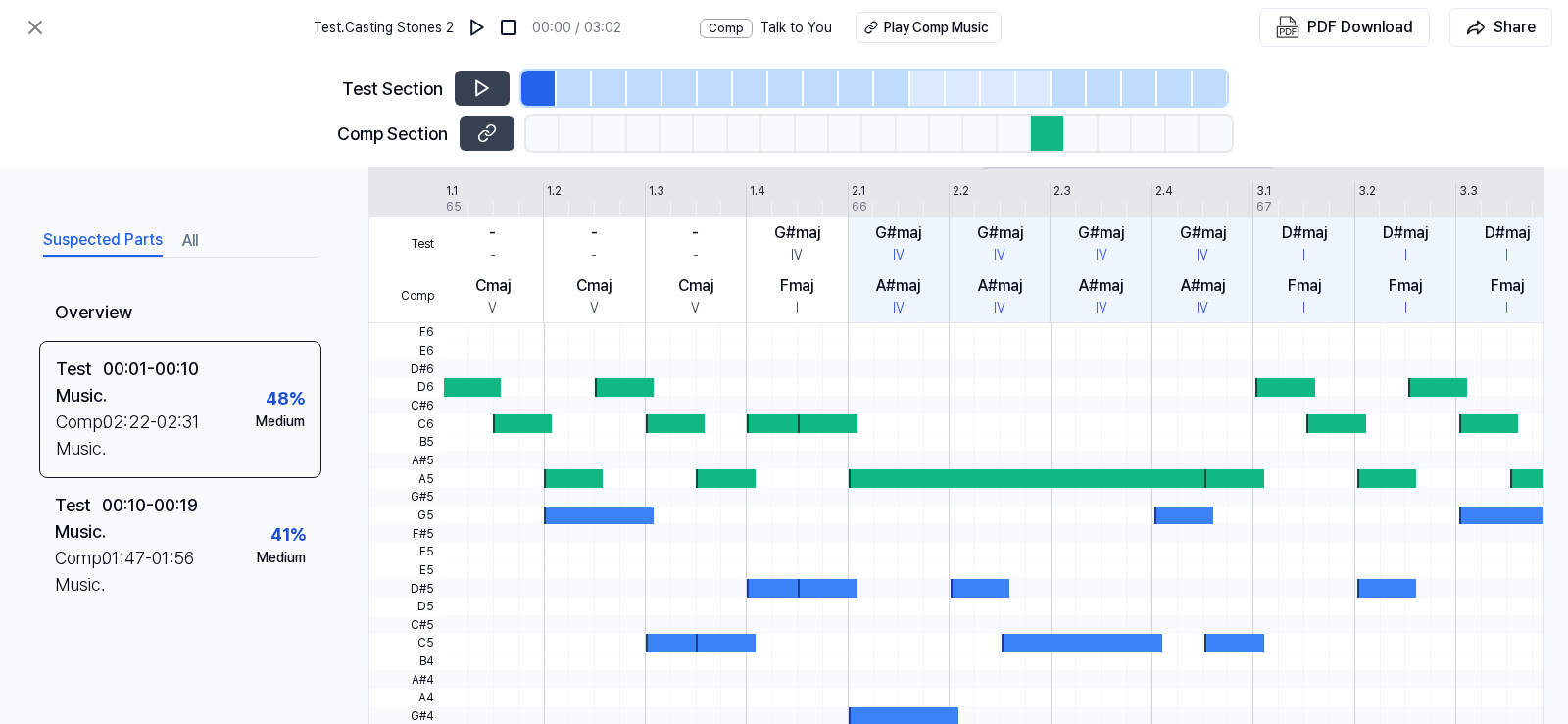 scroll, scrollTop: 534, scrollLeft: 0, axis: vertical 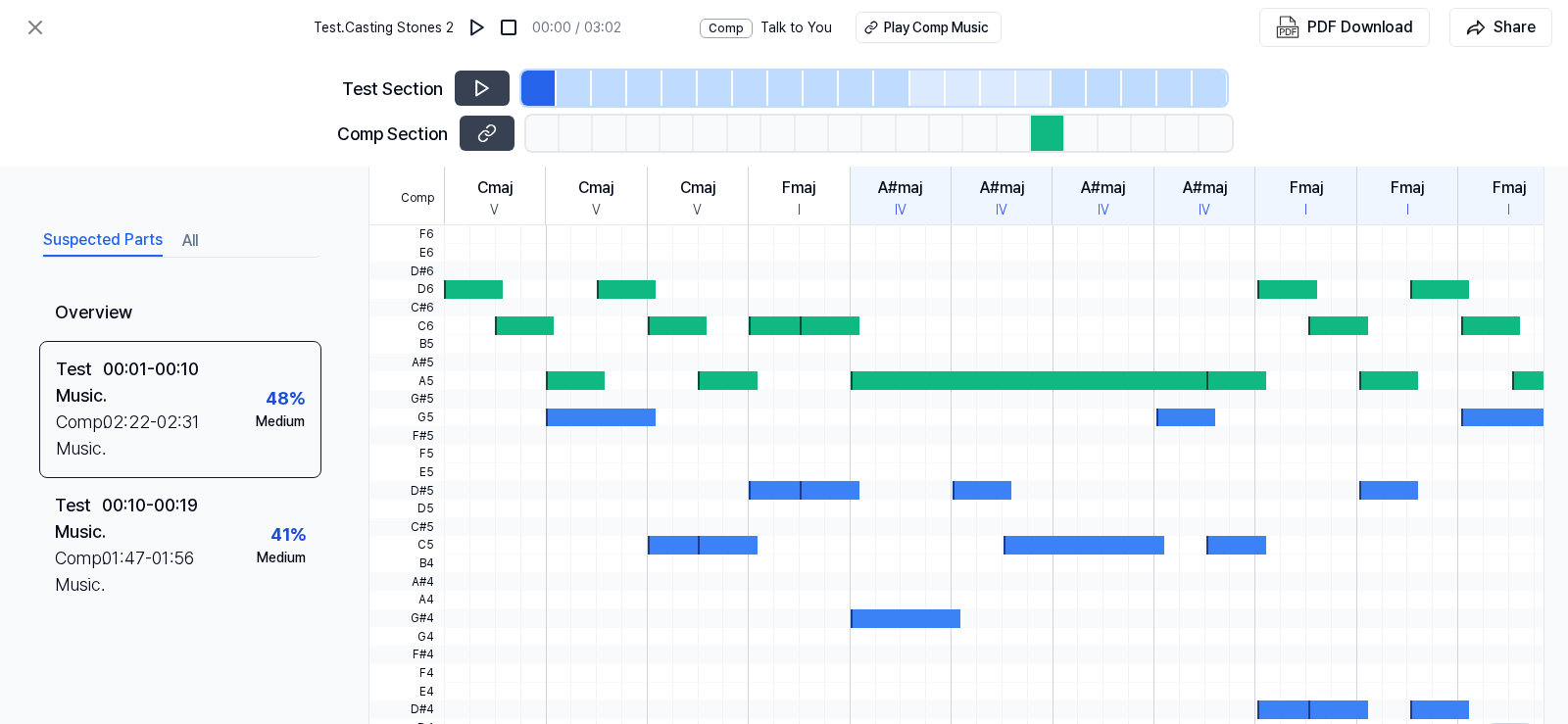 drag, startPoint x: 455, startPoint y: 345, endPoint x: 1033, endPoint y: 310, distance: 579.0587 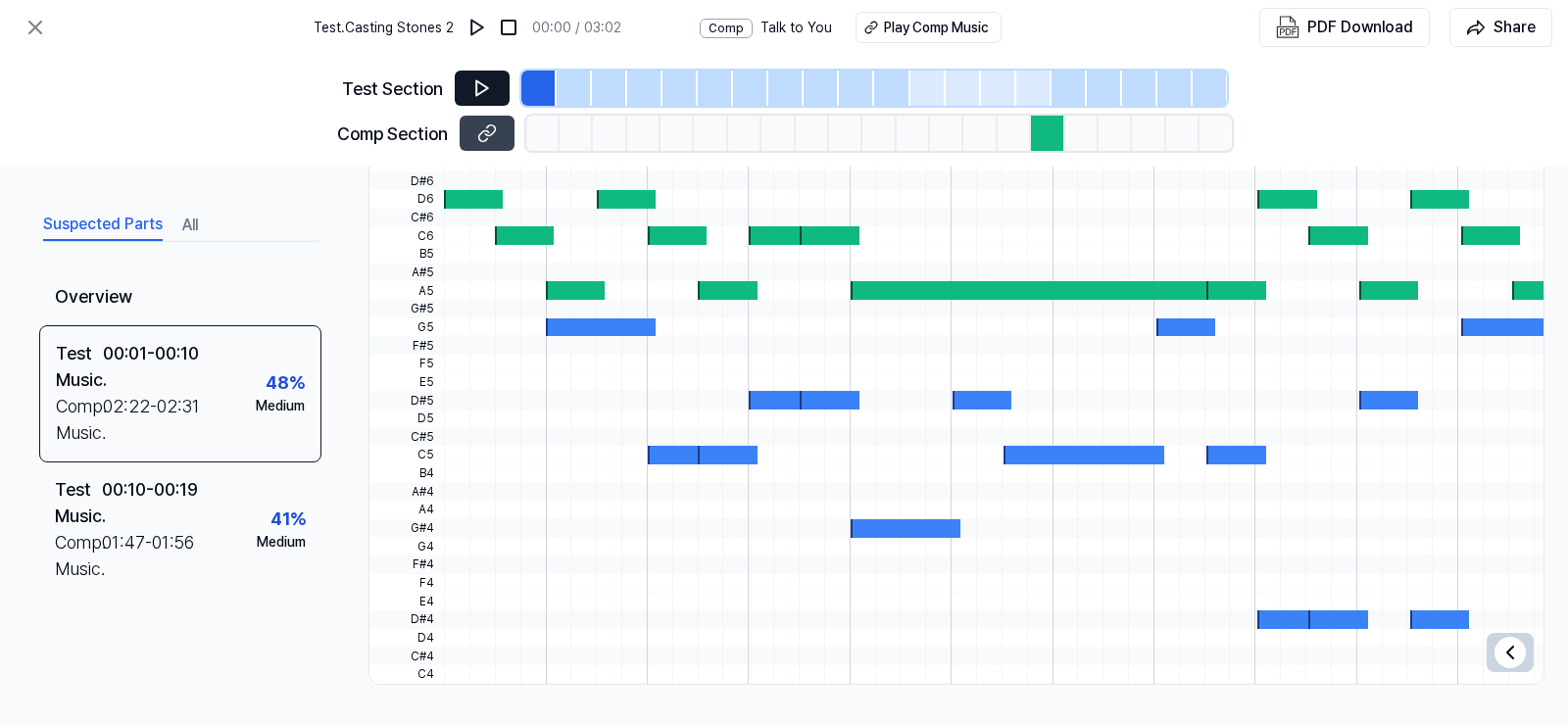 click 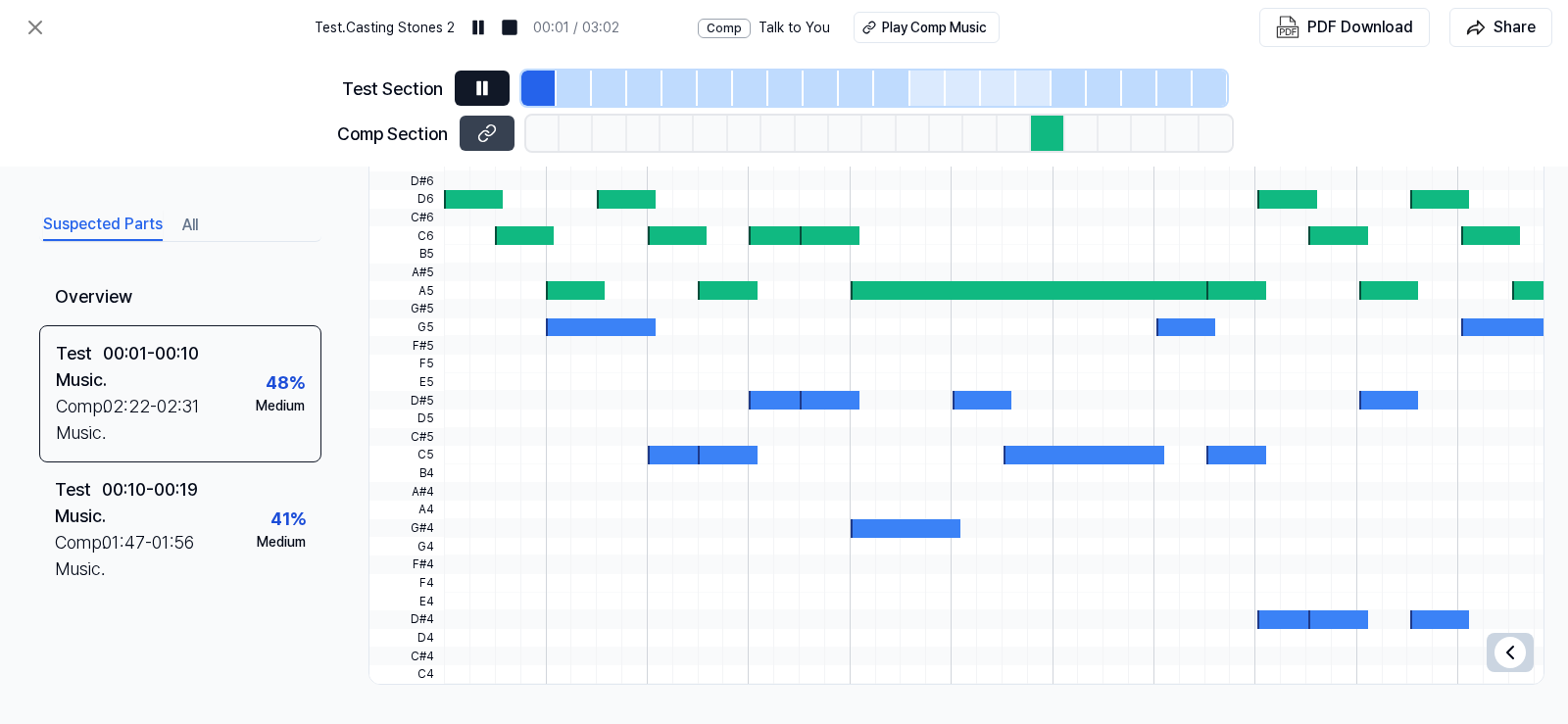 click 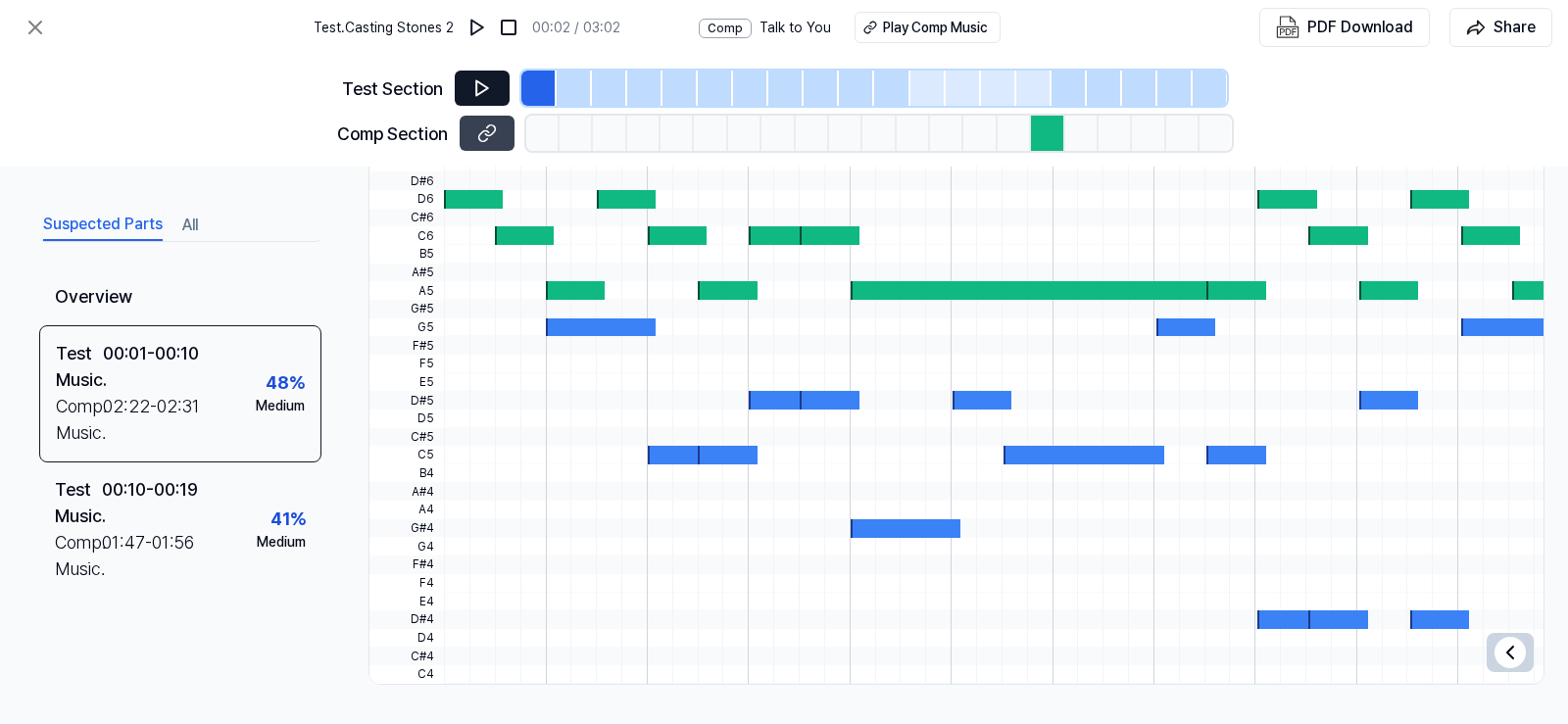 click 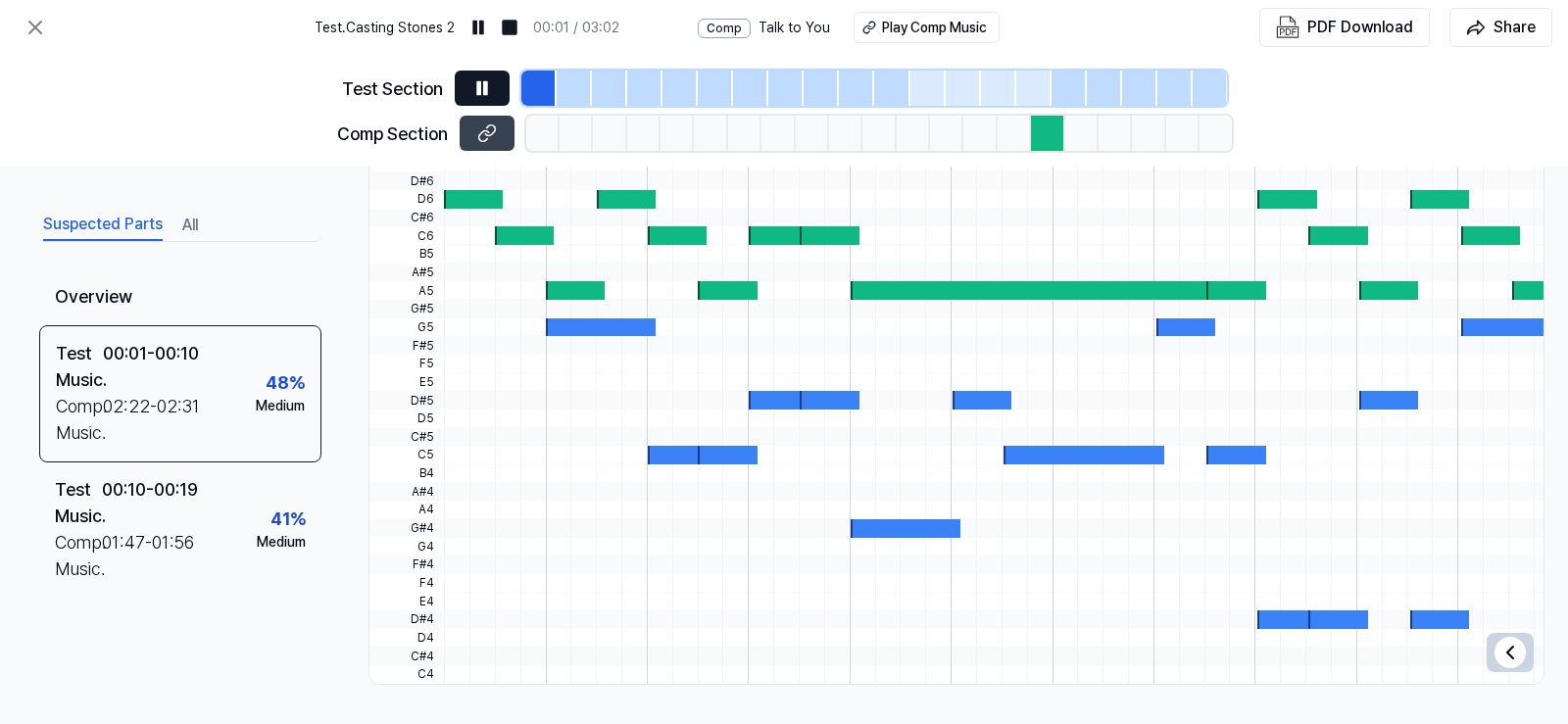 click 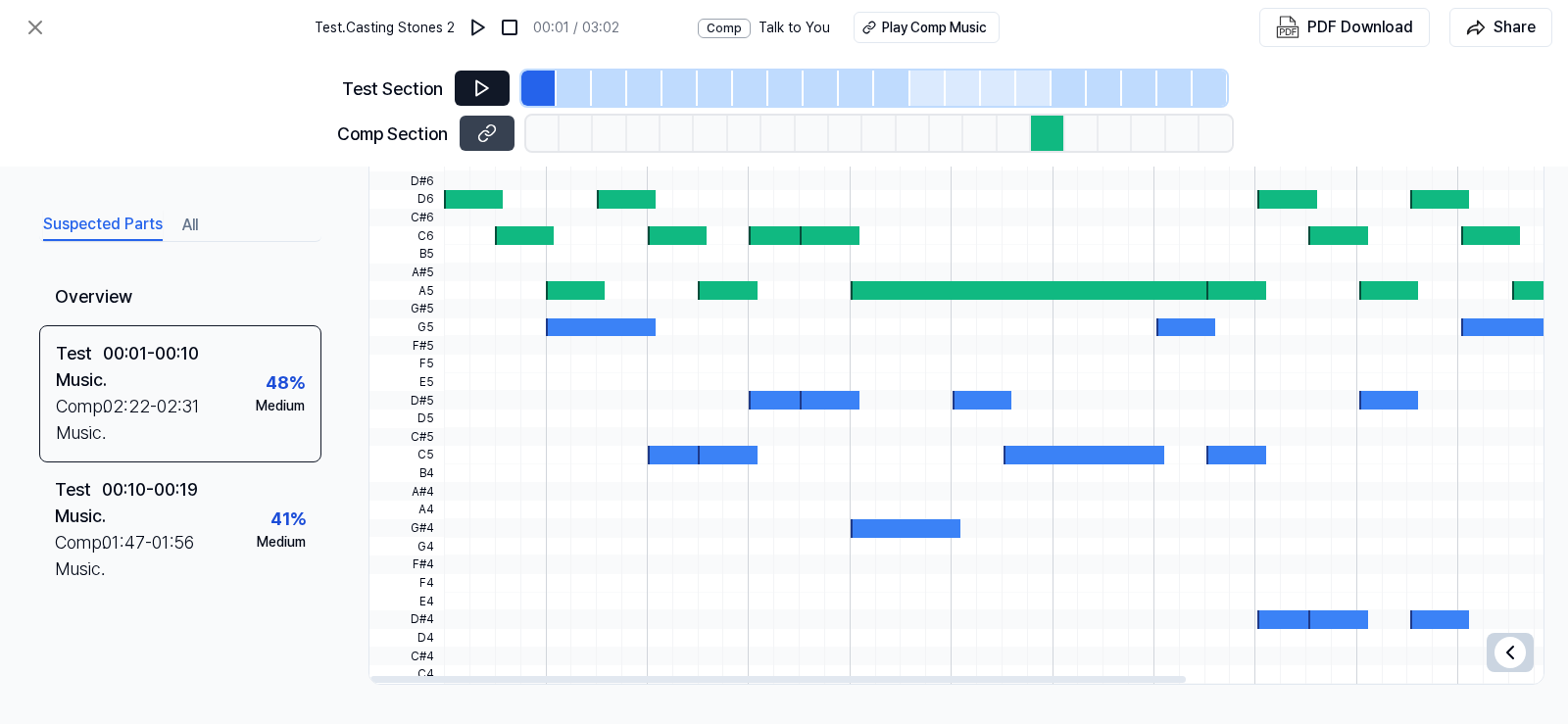 click at bounding box center (473, 199) 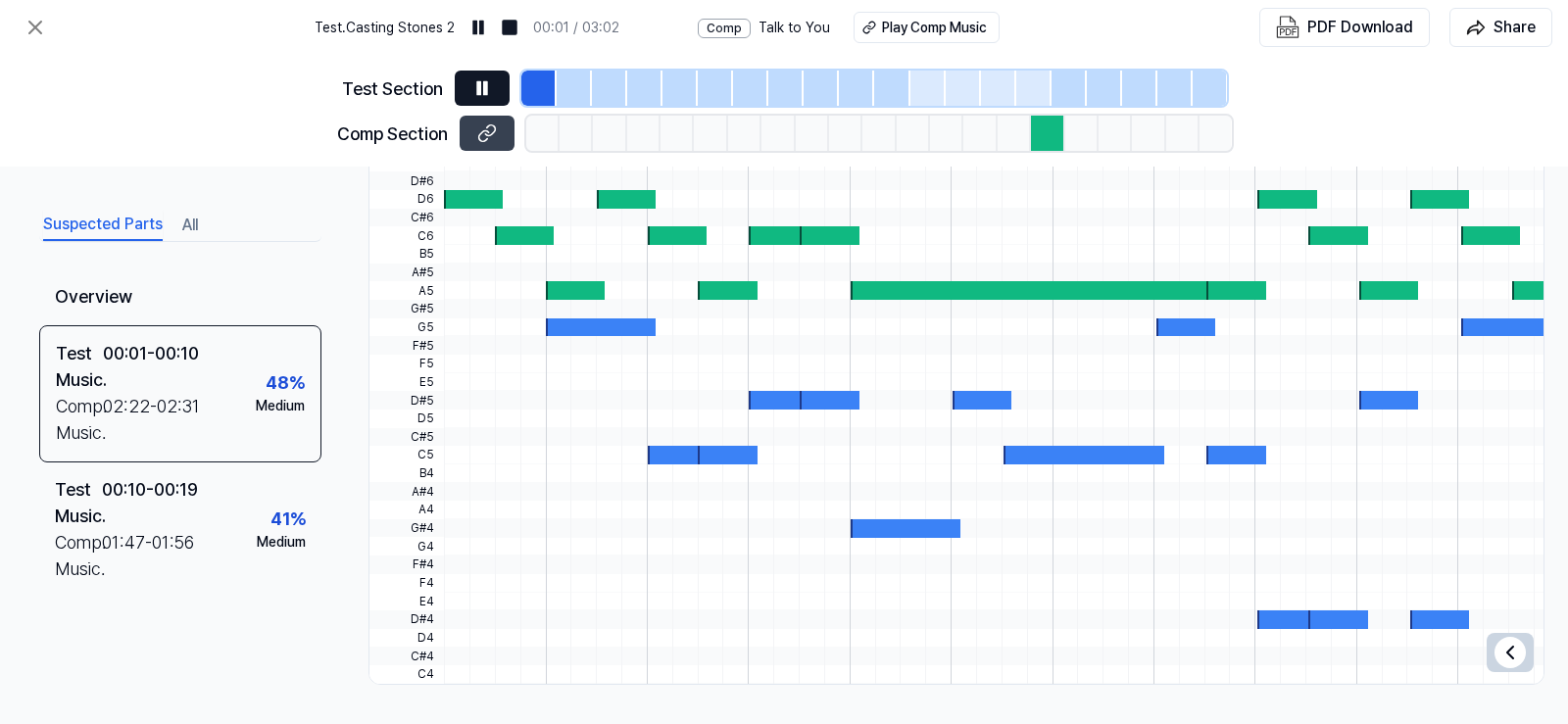 click 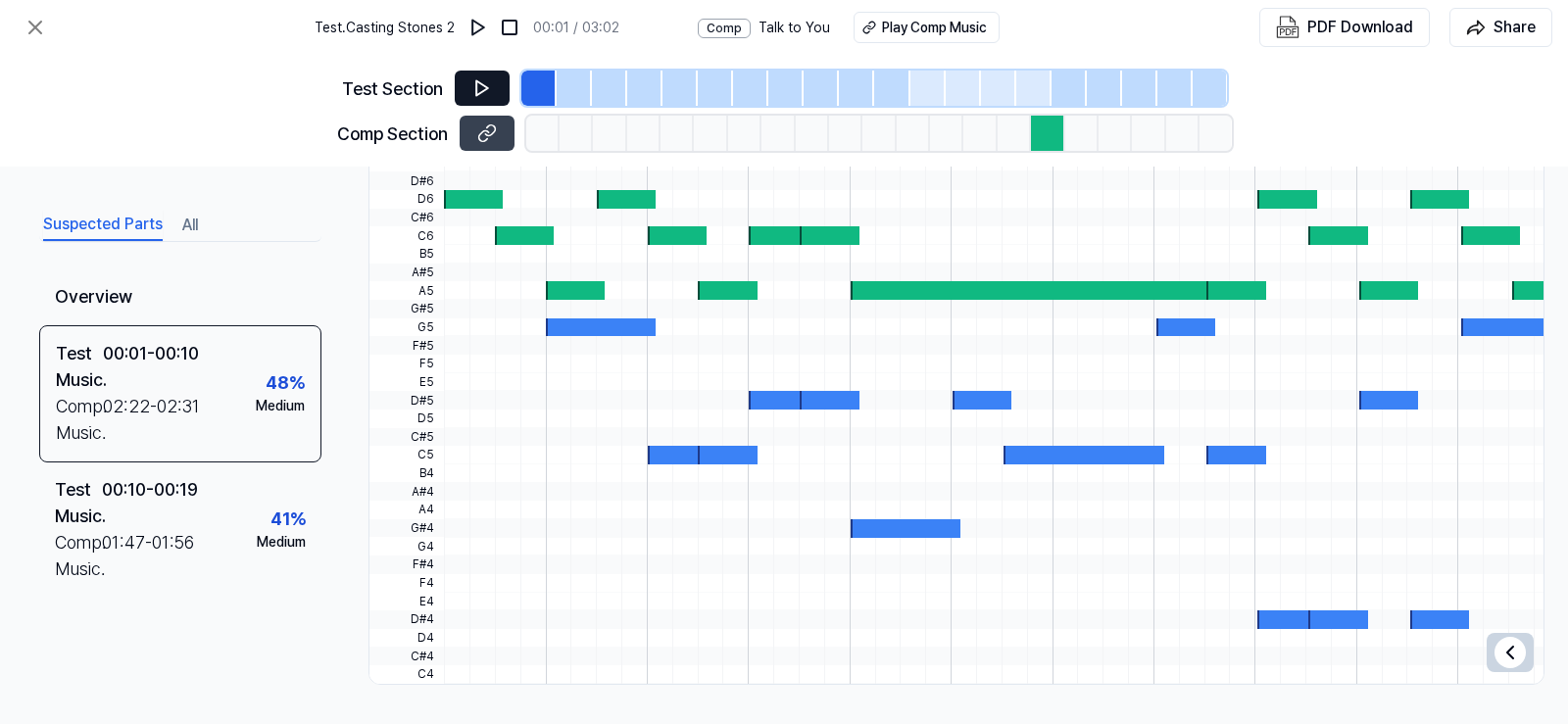 click 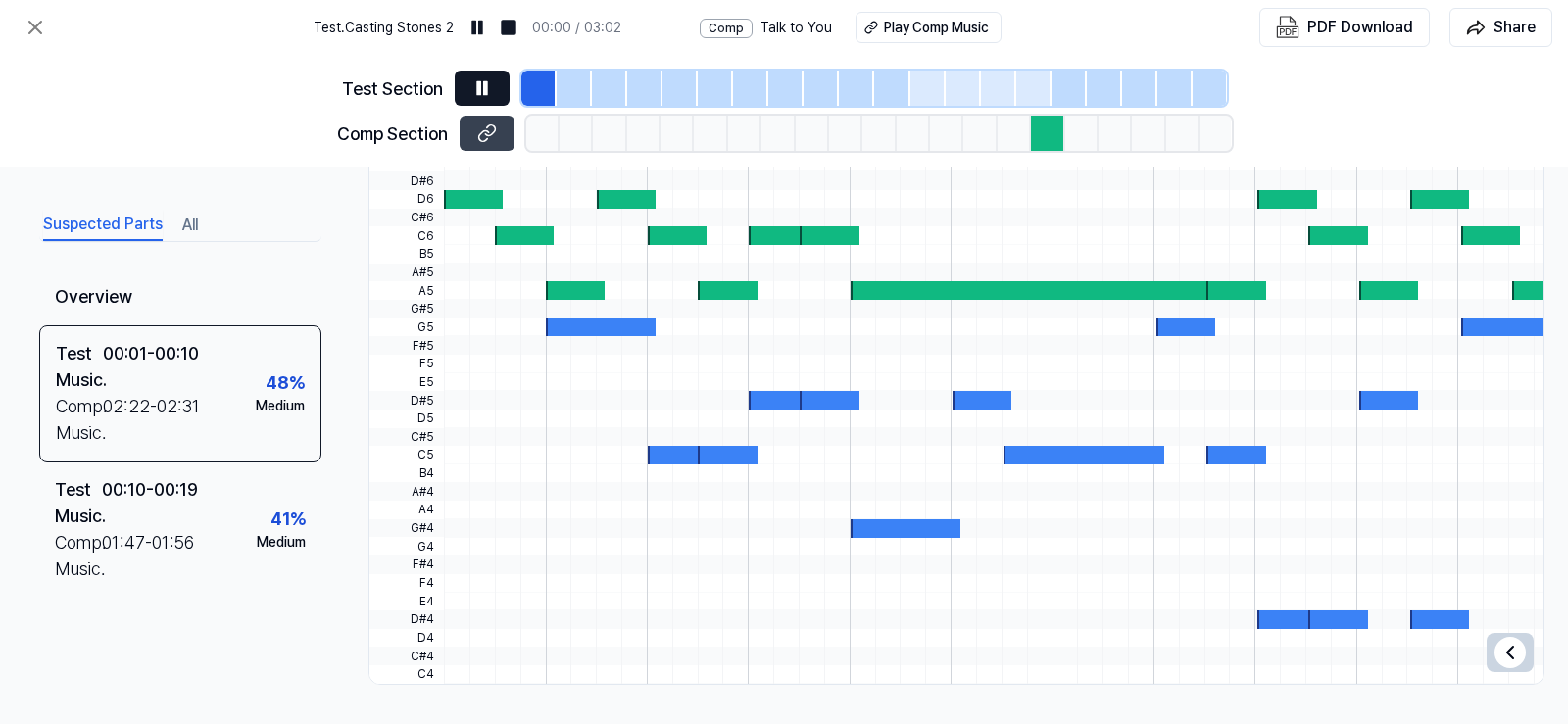 click 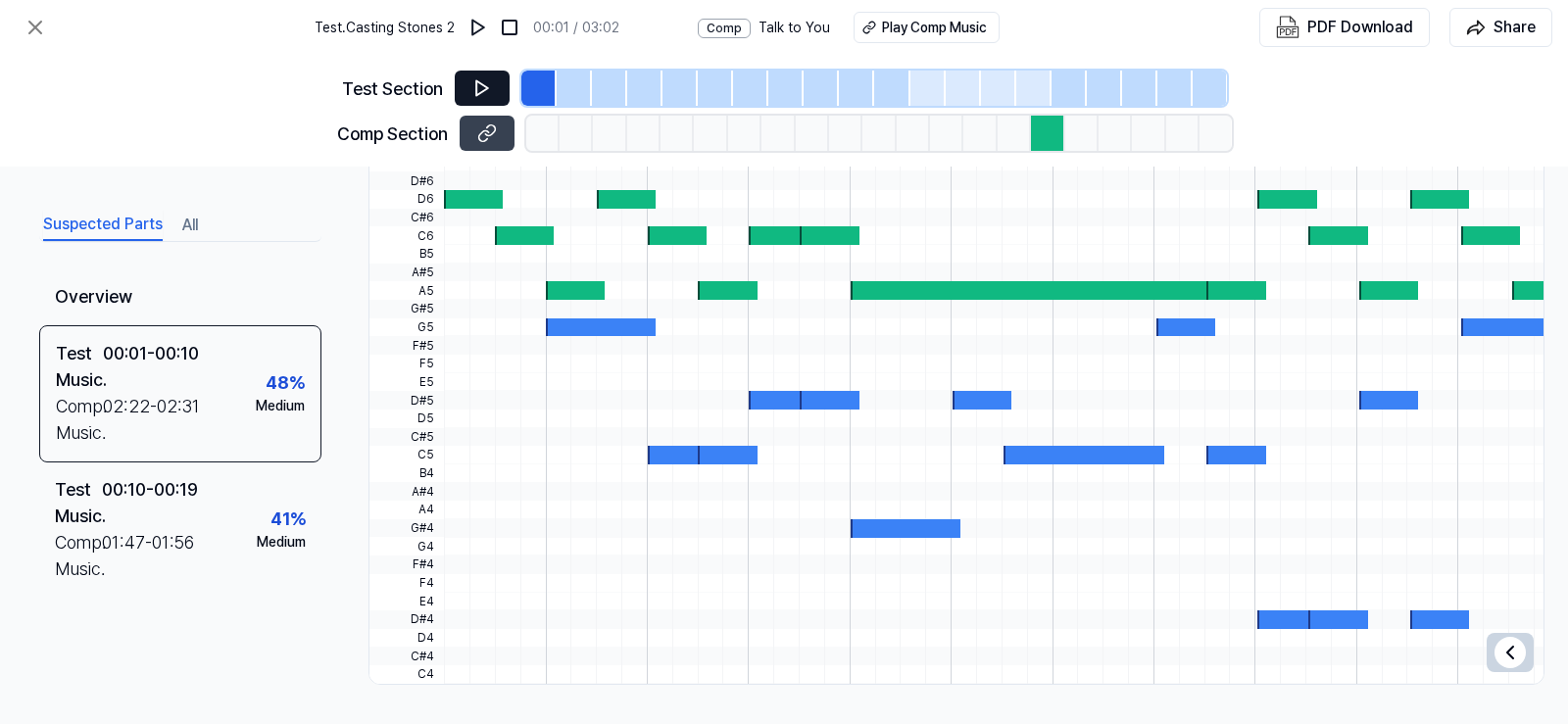 click 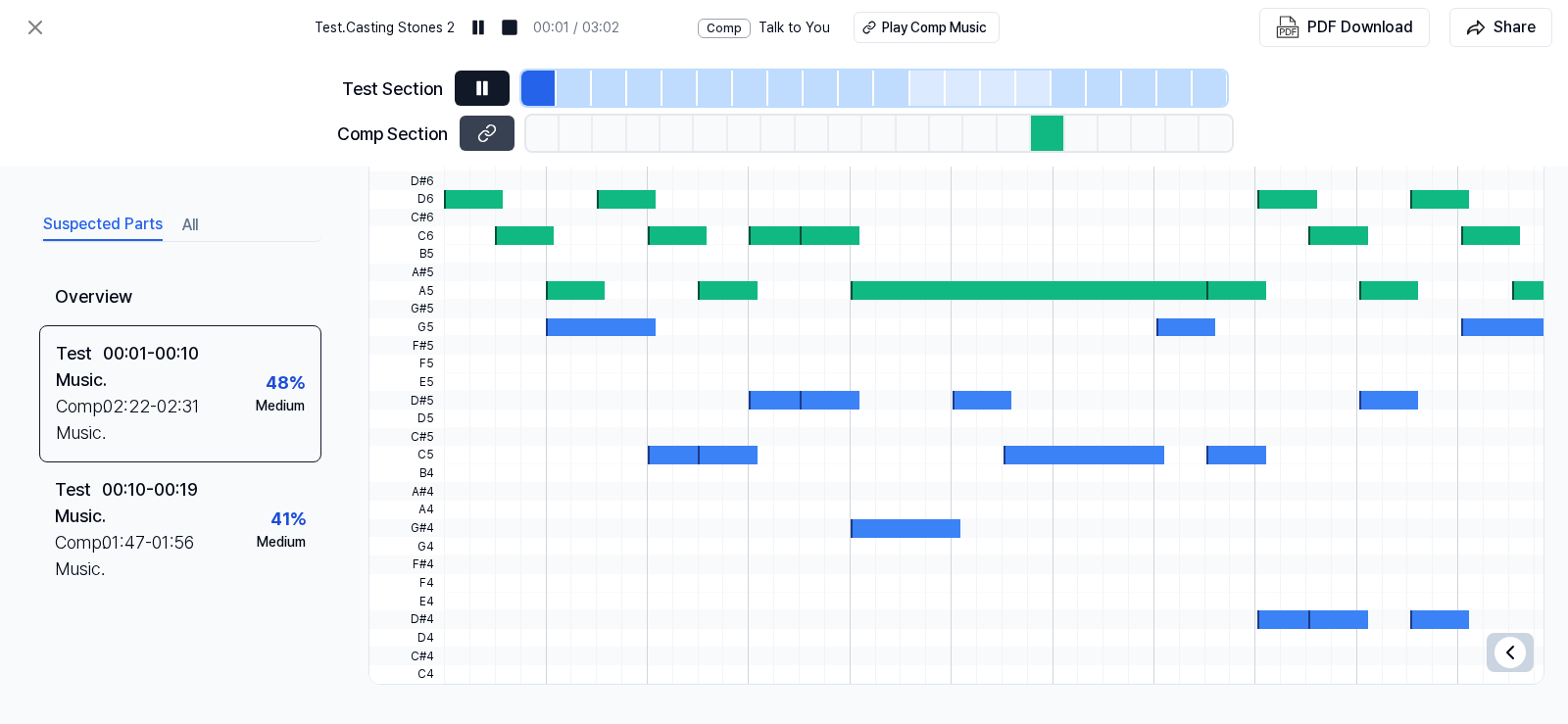 click 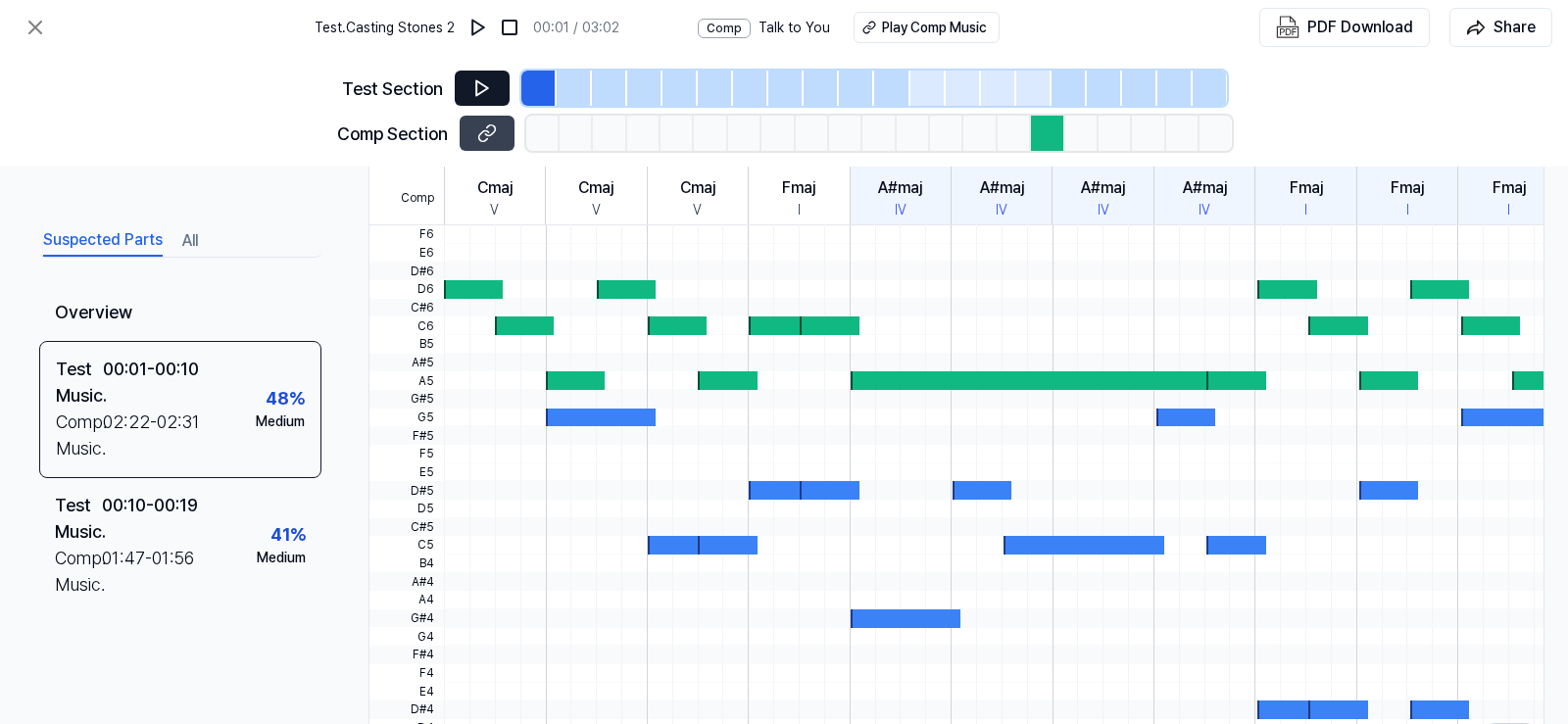 scroll, scrollTop: 436, scrollLeft: 0, axis: vertical 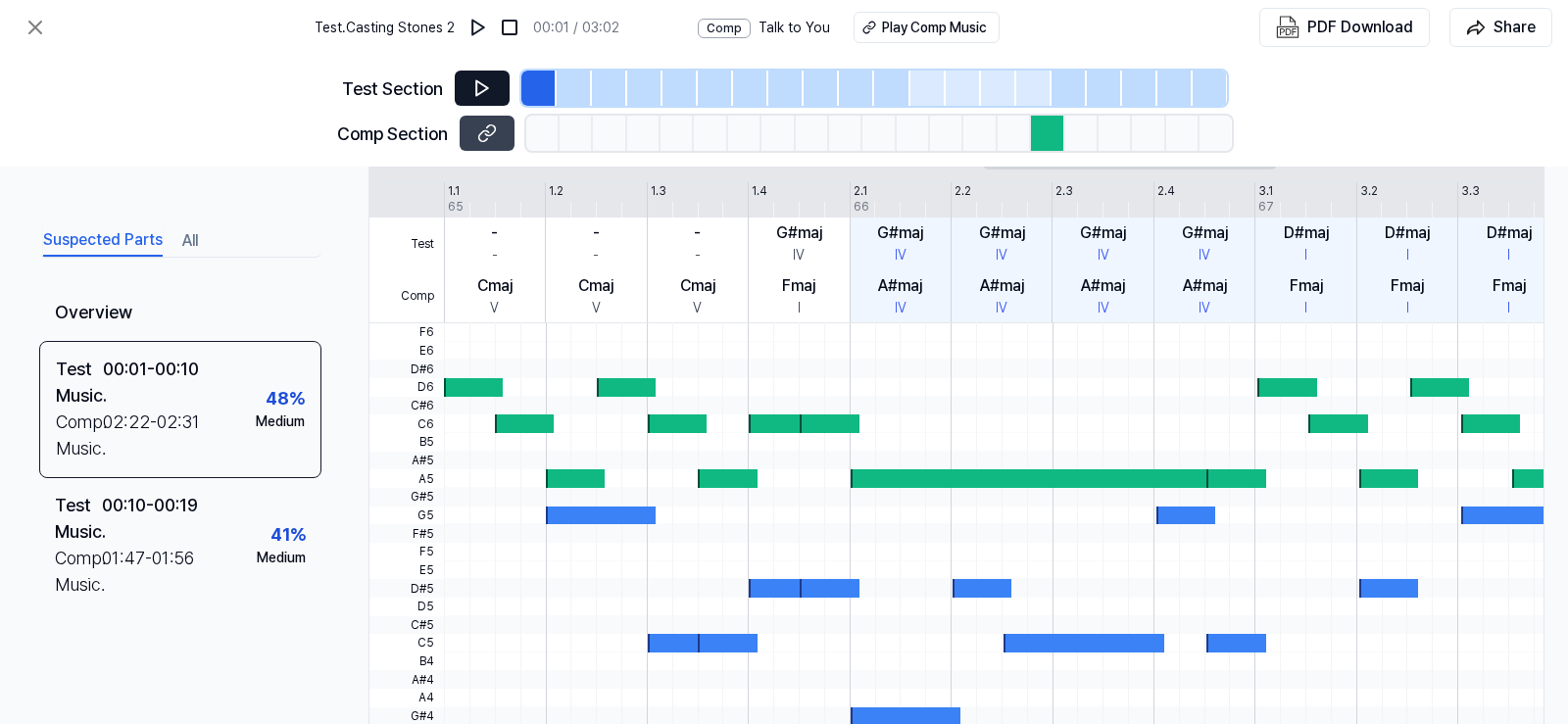 click on "Test Section Comp Section" at bounding box center [784, 111] 